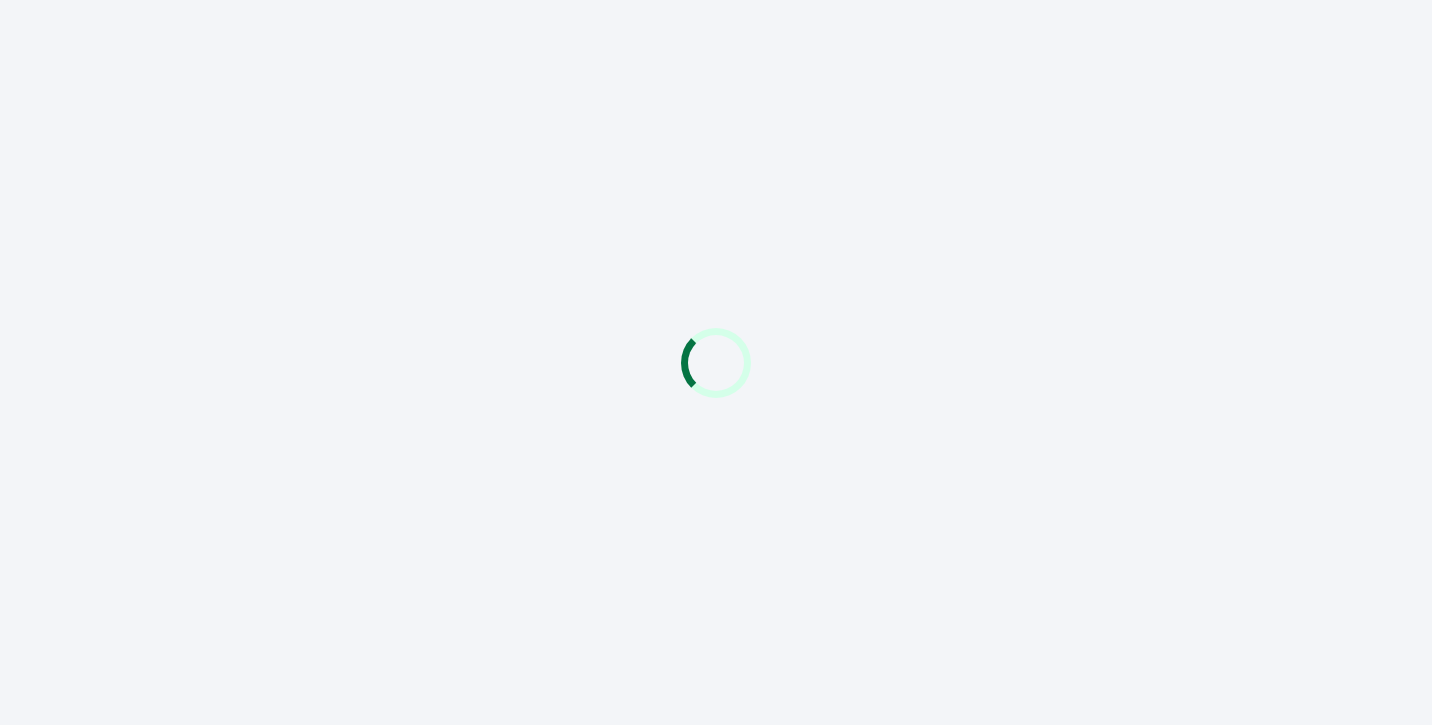 scroll, scrollTop: 0, scrollLeft: 0, axis: both 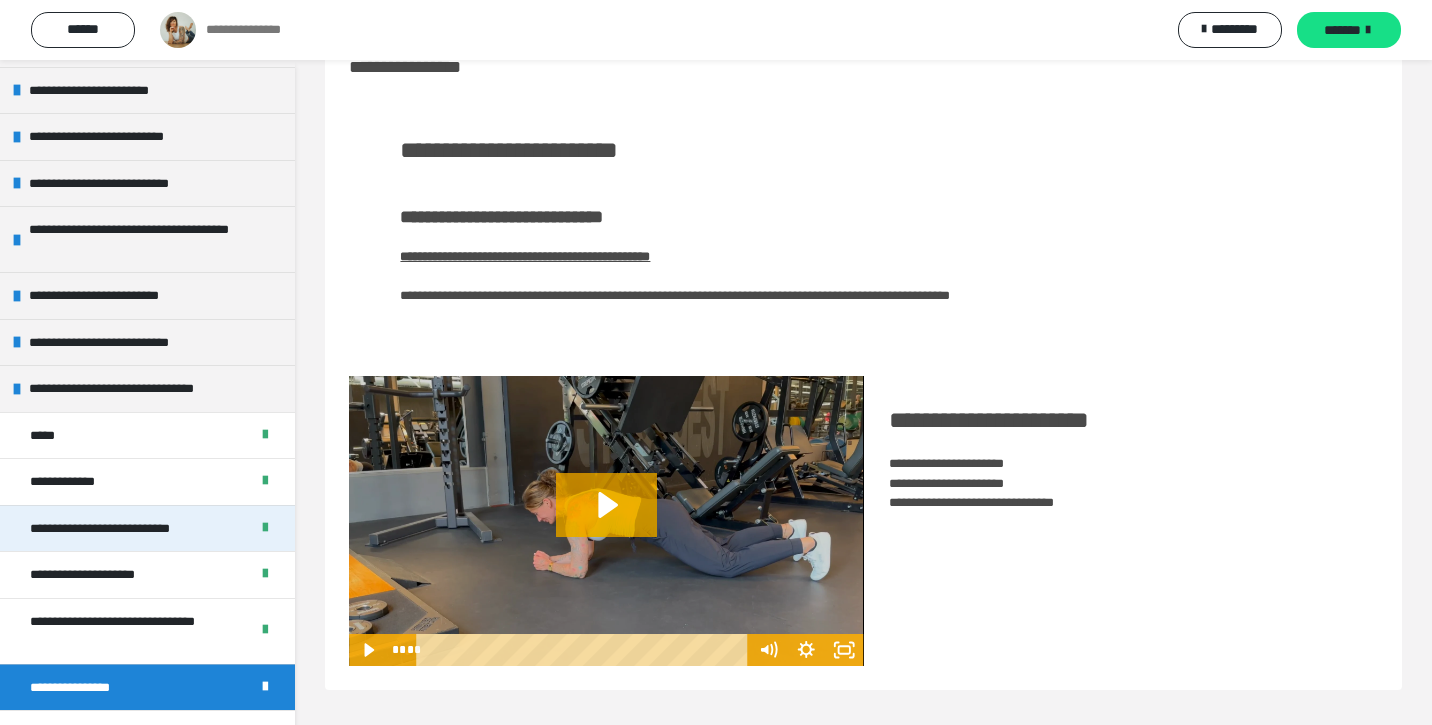 click on "**********" at bounding box center (128, 529) 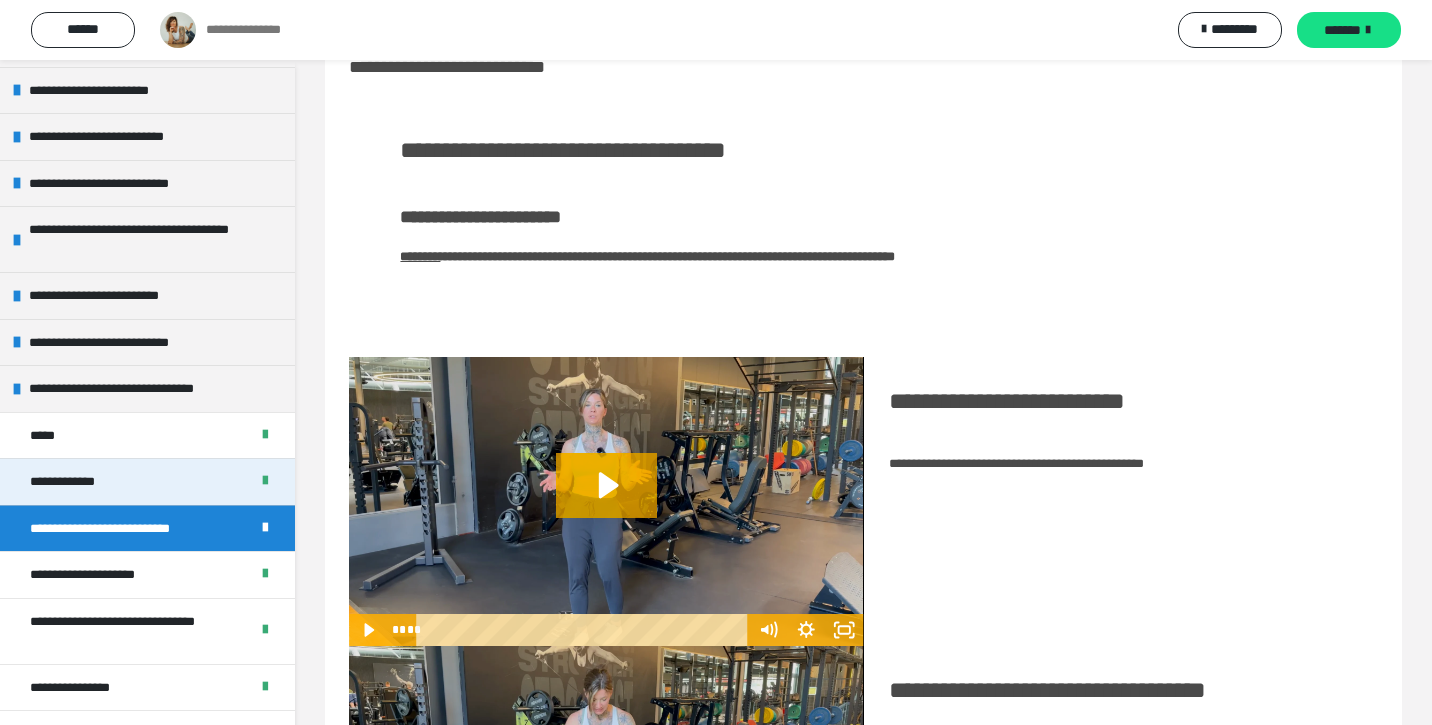 click on "**********" at bounding box center [147, 481] 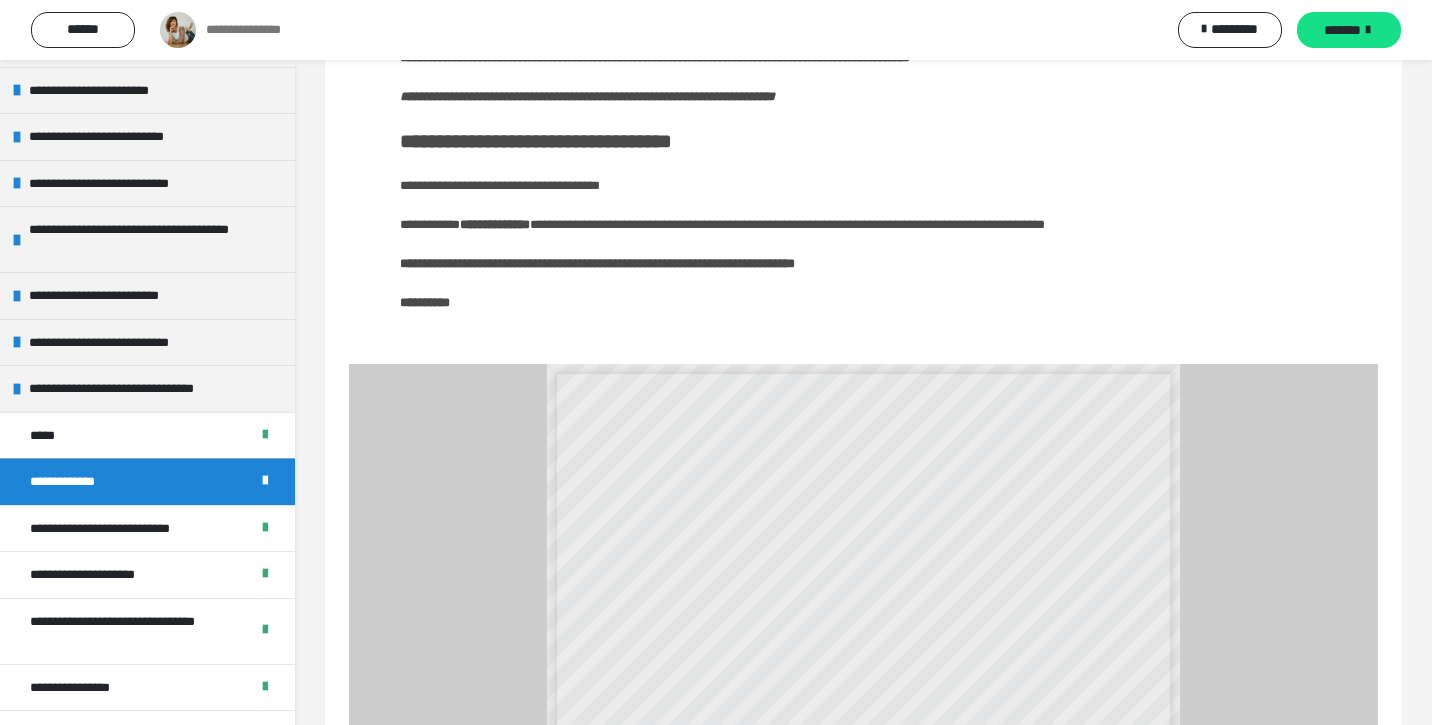 scroll, scrollTop: 483, scrollLeft: 0, axis: vertical 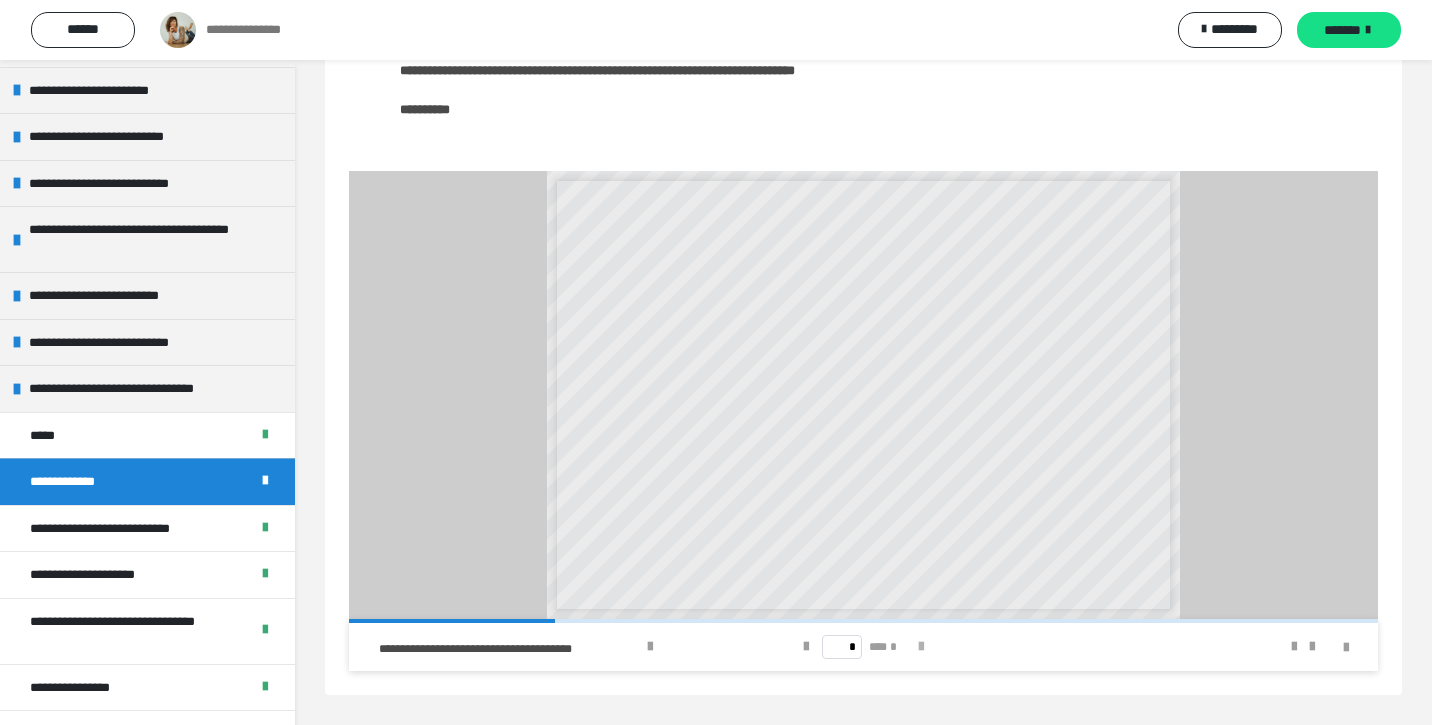 click at bounding box center (921, 647) 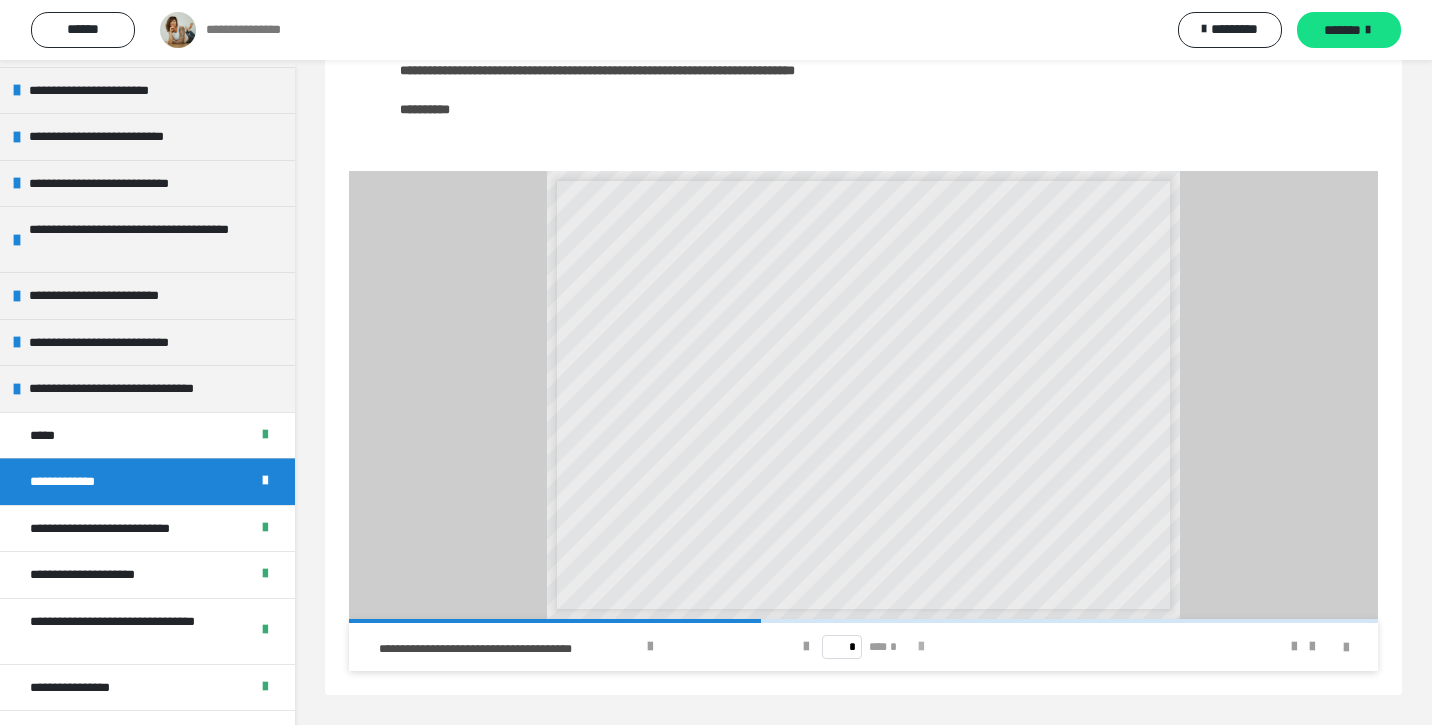 click at bounding box center (921, 647) 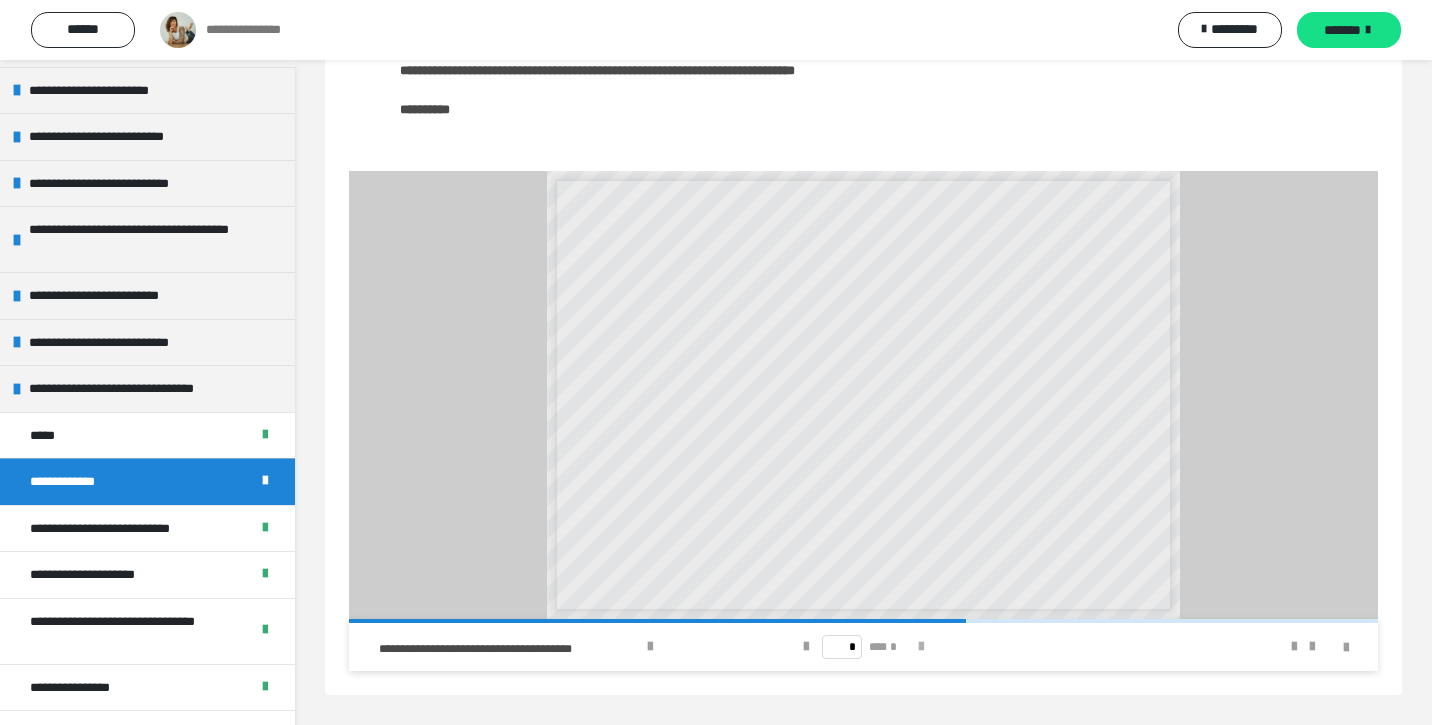click at bounding box center [921, 647] 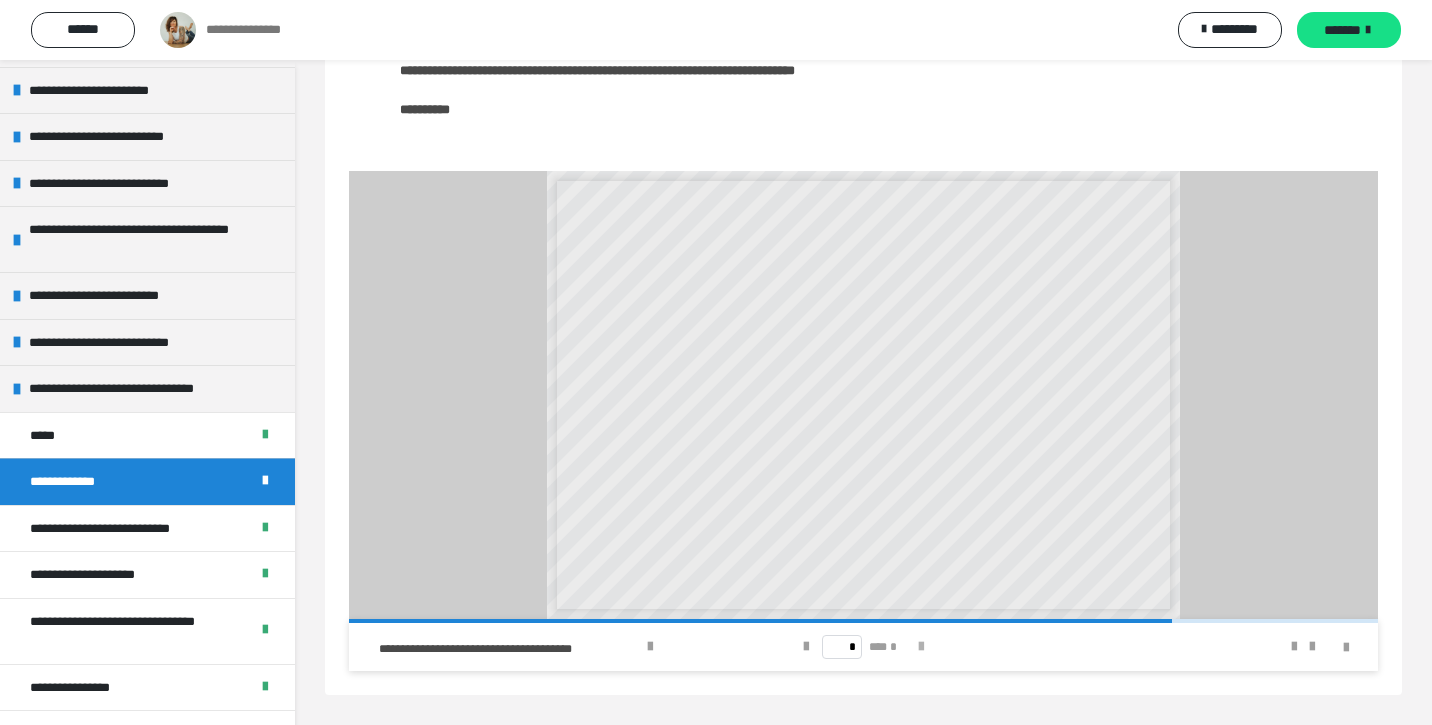 click at bounding box center (921, 647) 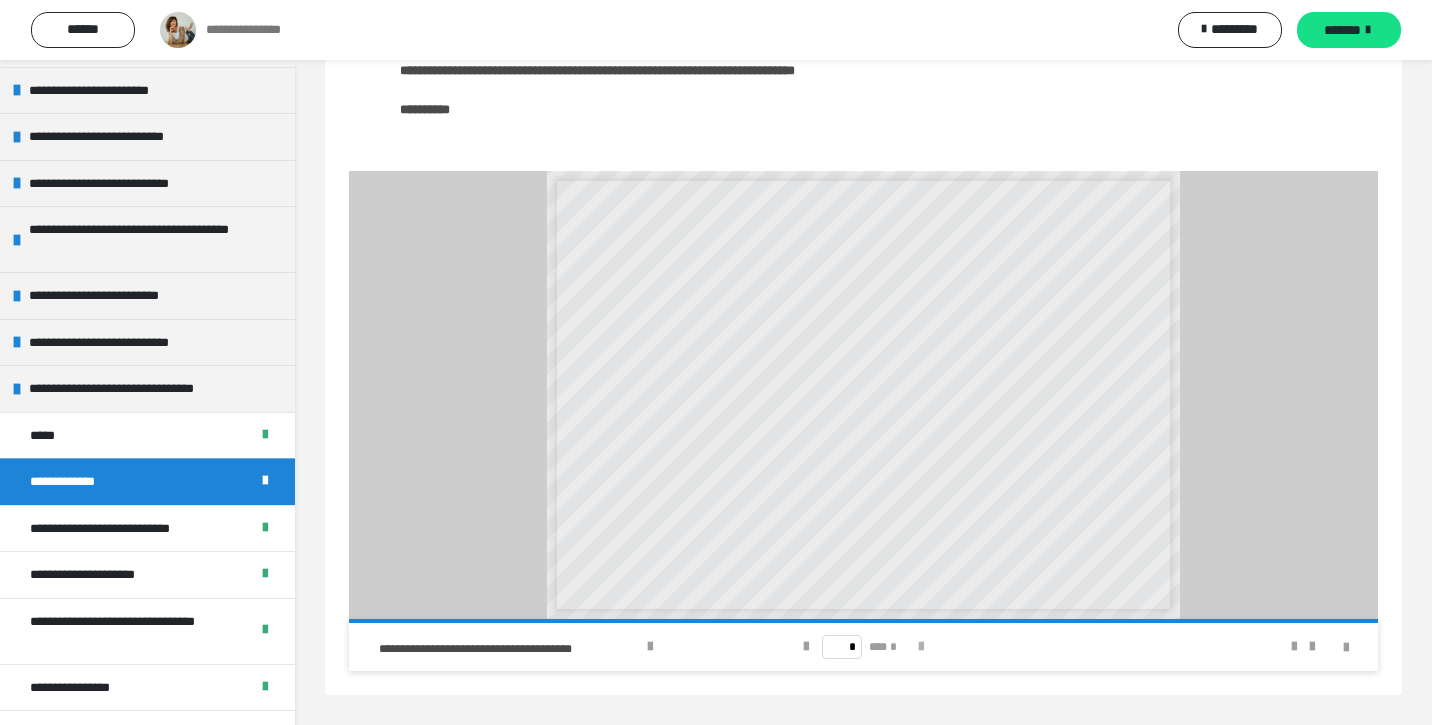 click on "* *** *" at bounding box center [863, 647] 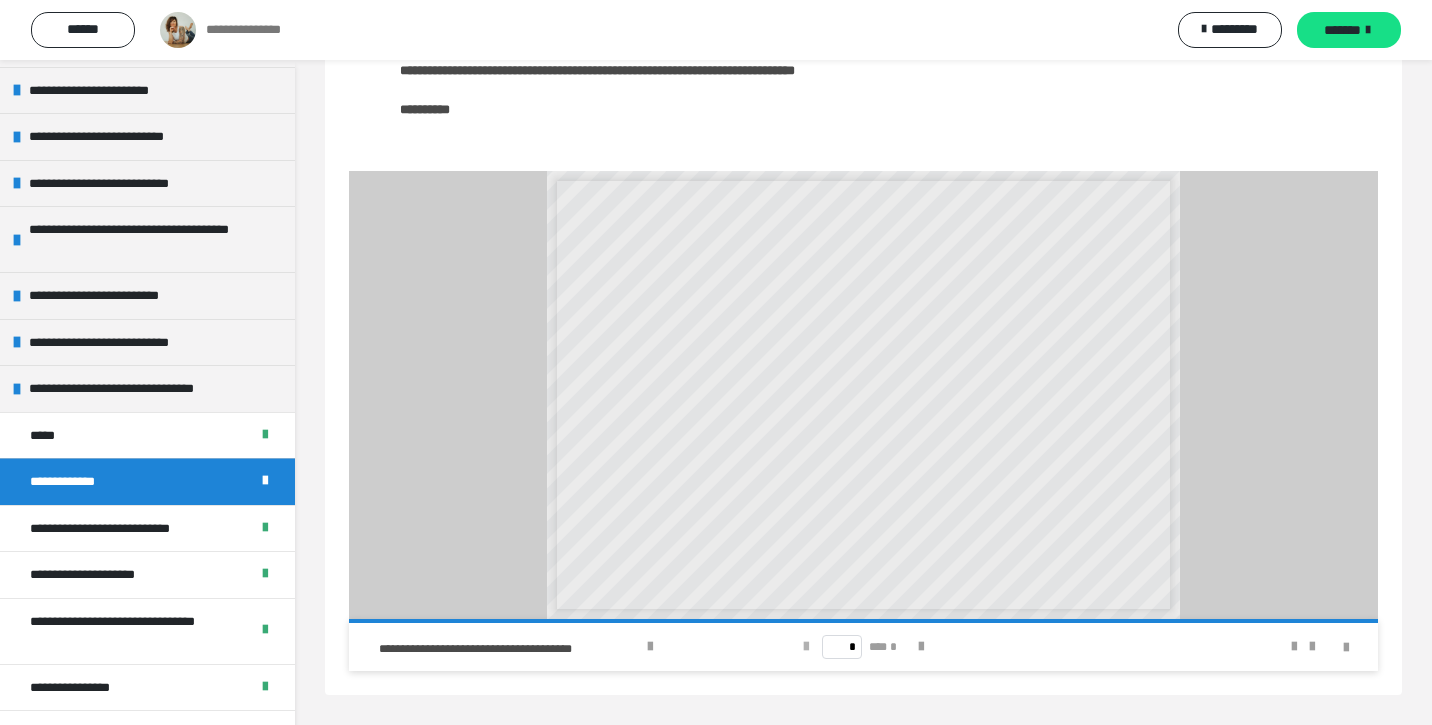click at bounding box center [806, 647] 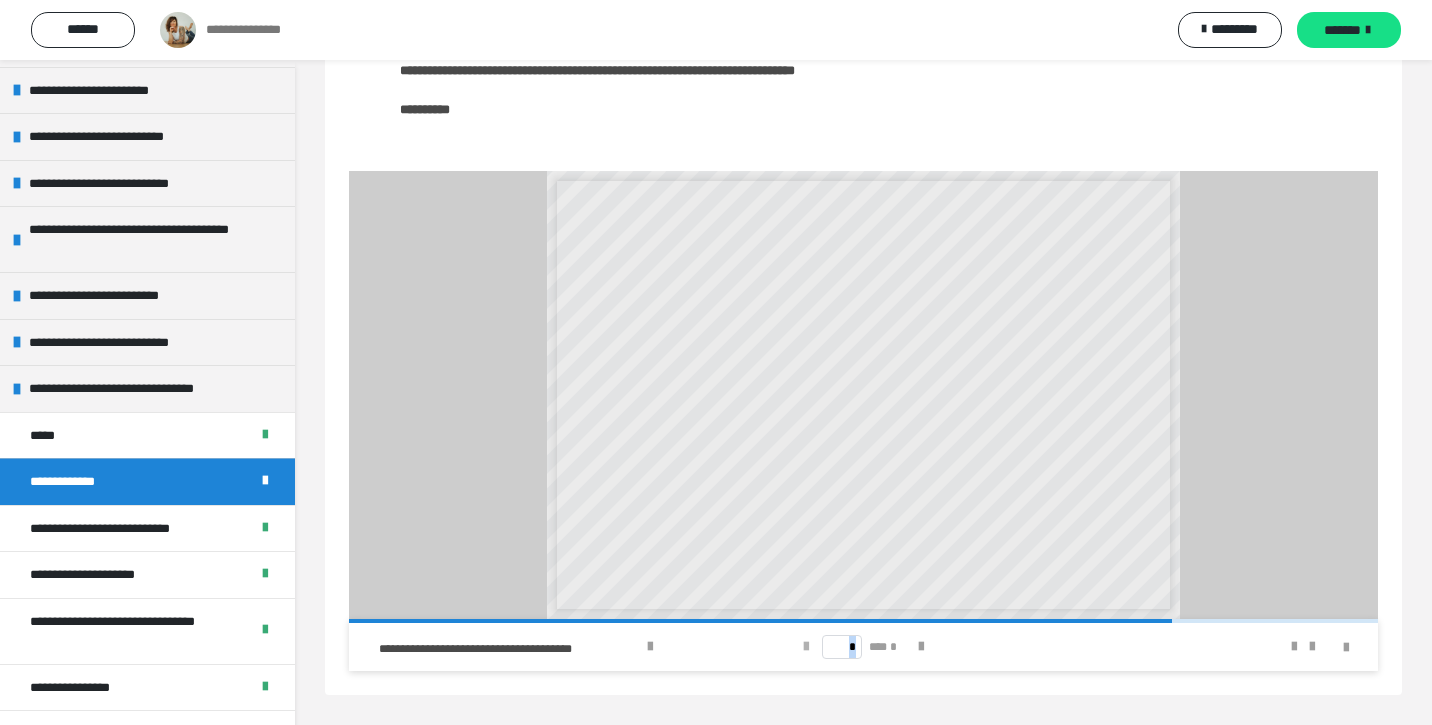 click at bounding box center [806, 647] 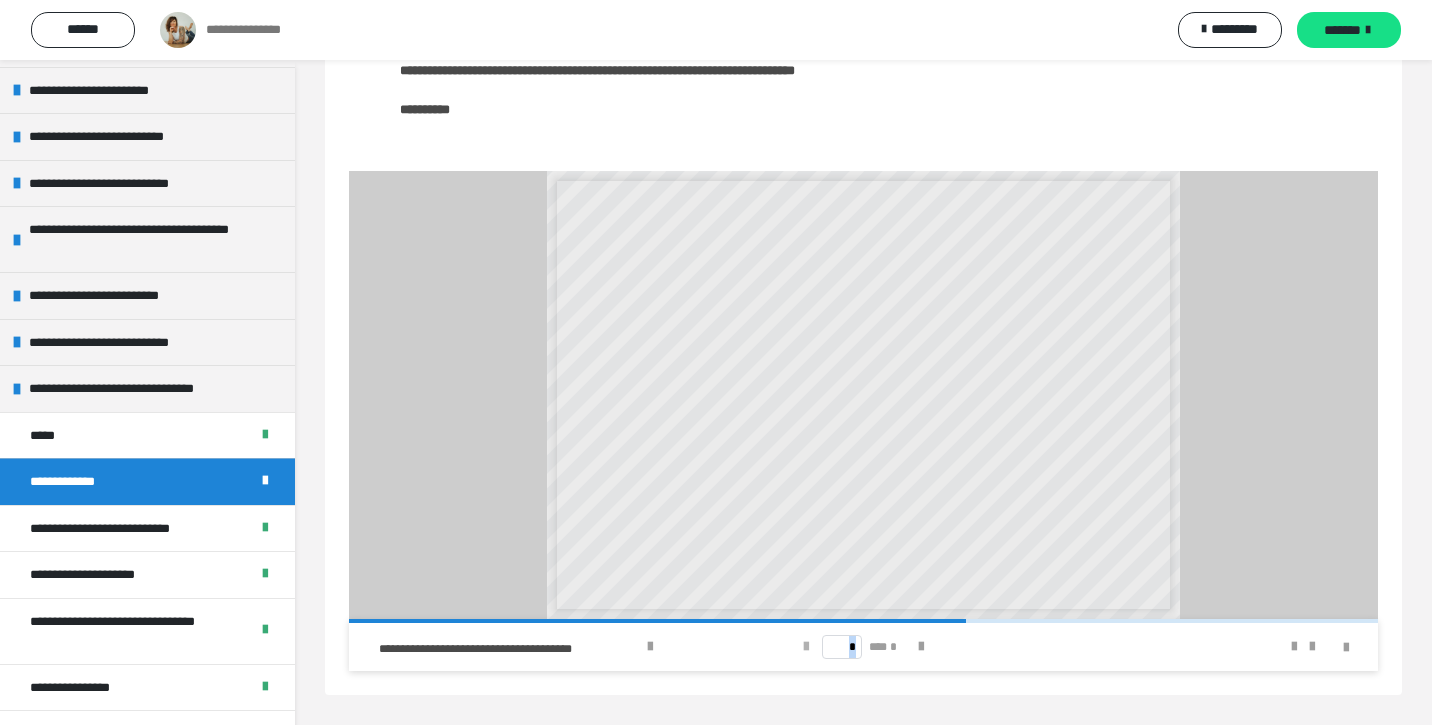 click at bounding box center [806, 647] 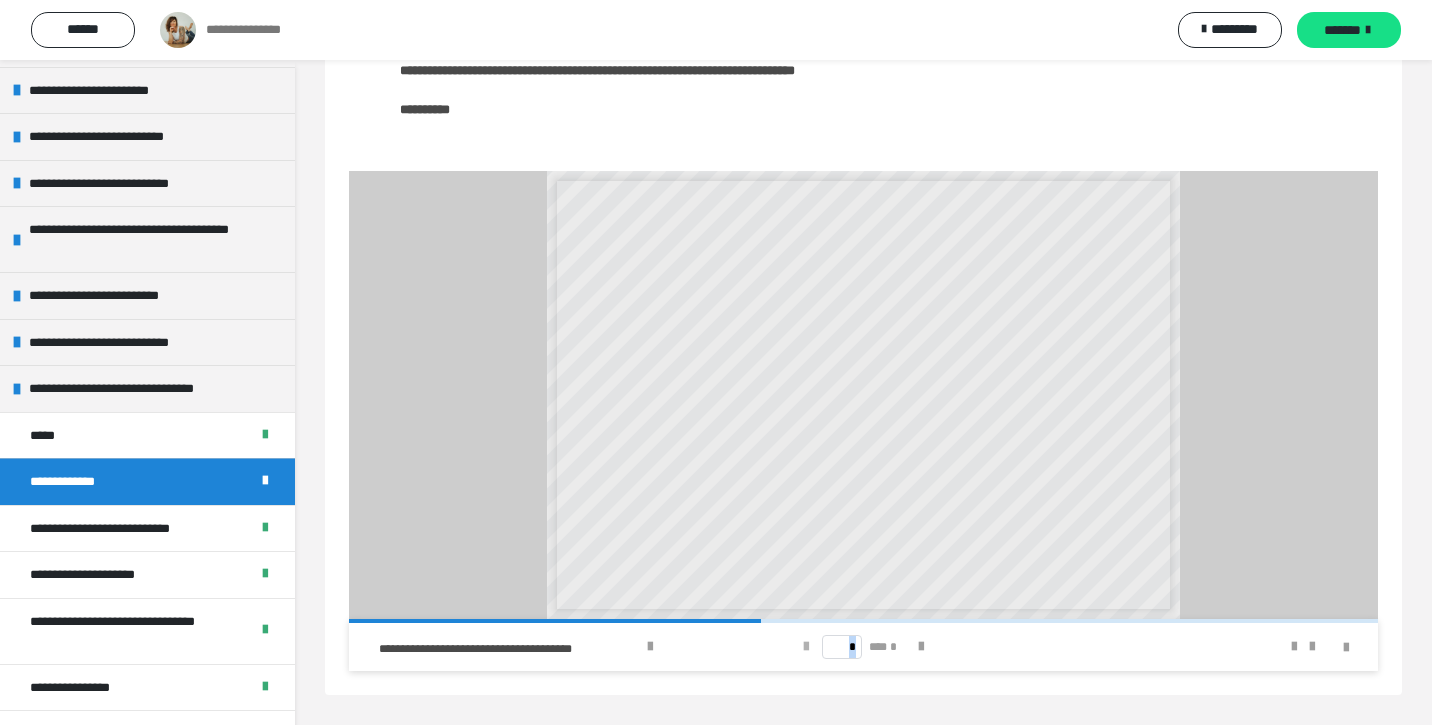 click at bounding box center (806, 647) 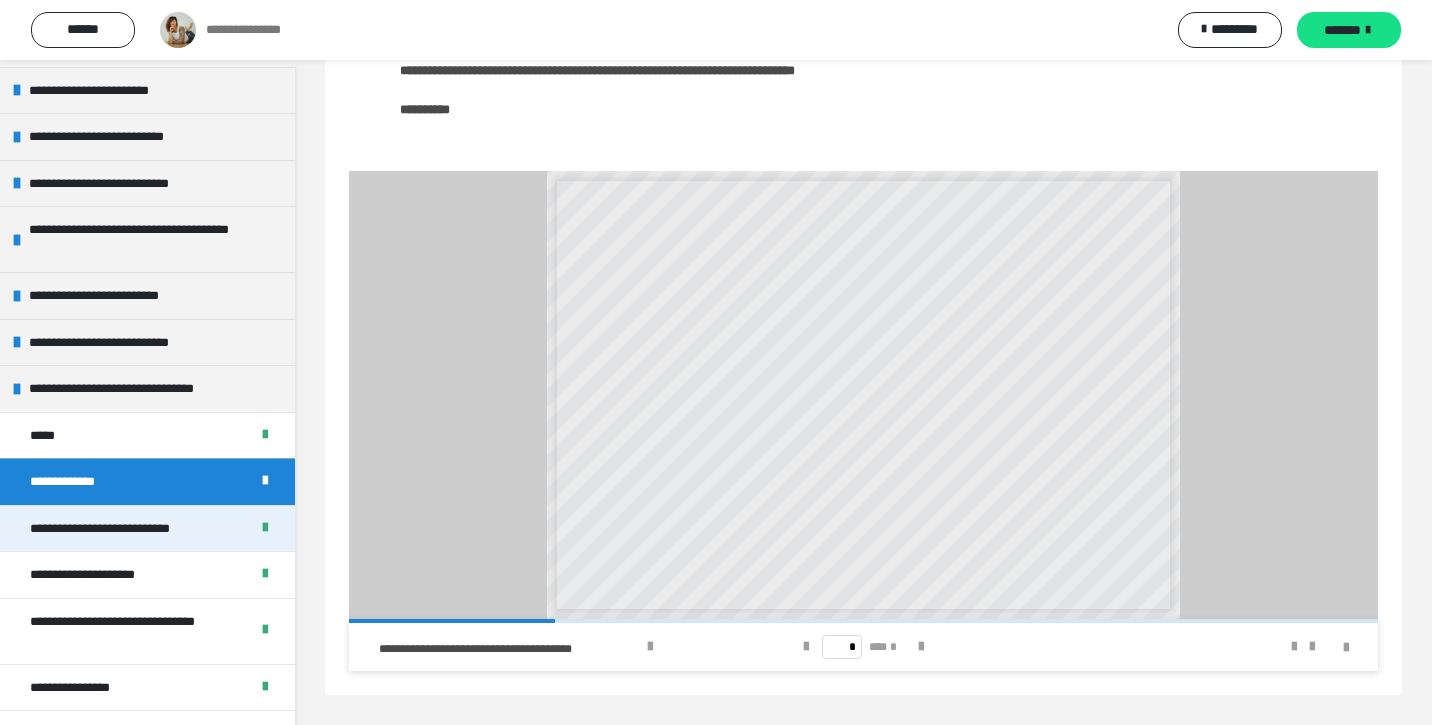 click on "**********" at bounding box center (128, 529) 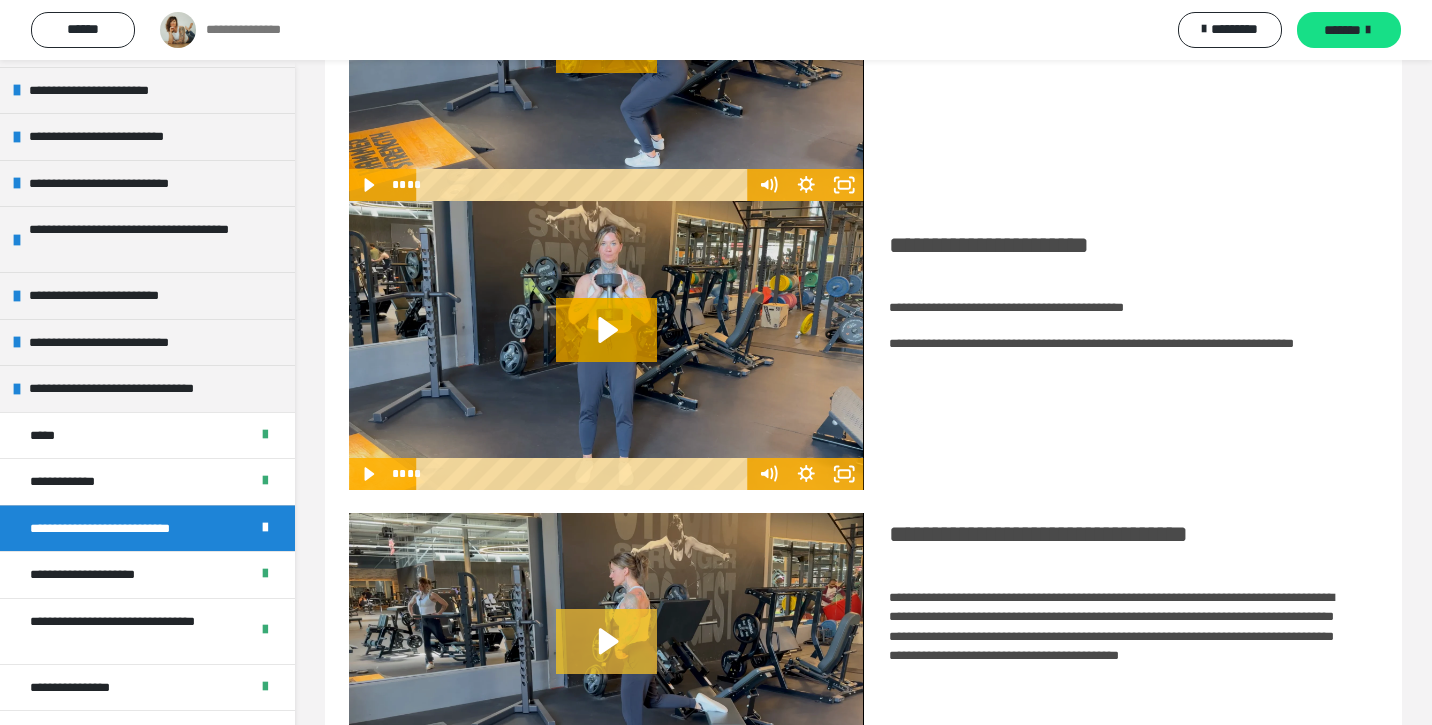 scroll, scrollTop: 1237, scrollLeft: 0, axis: vertical 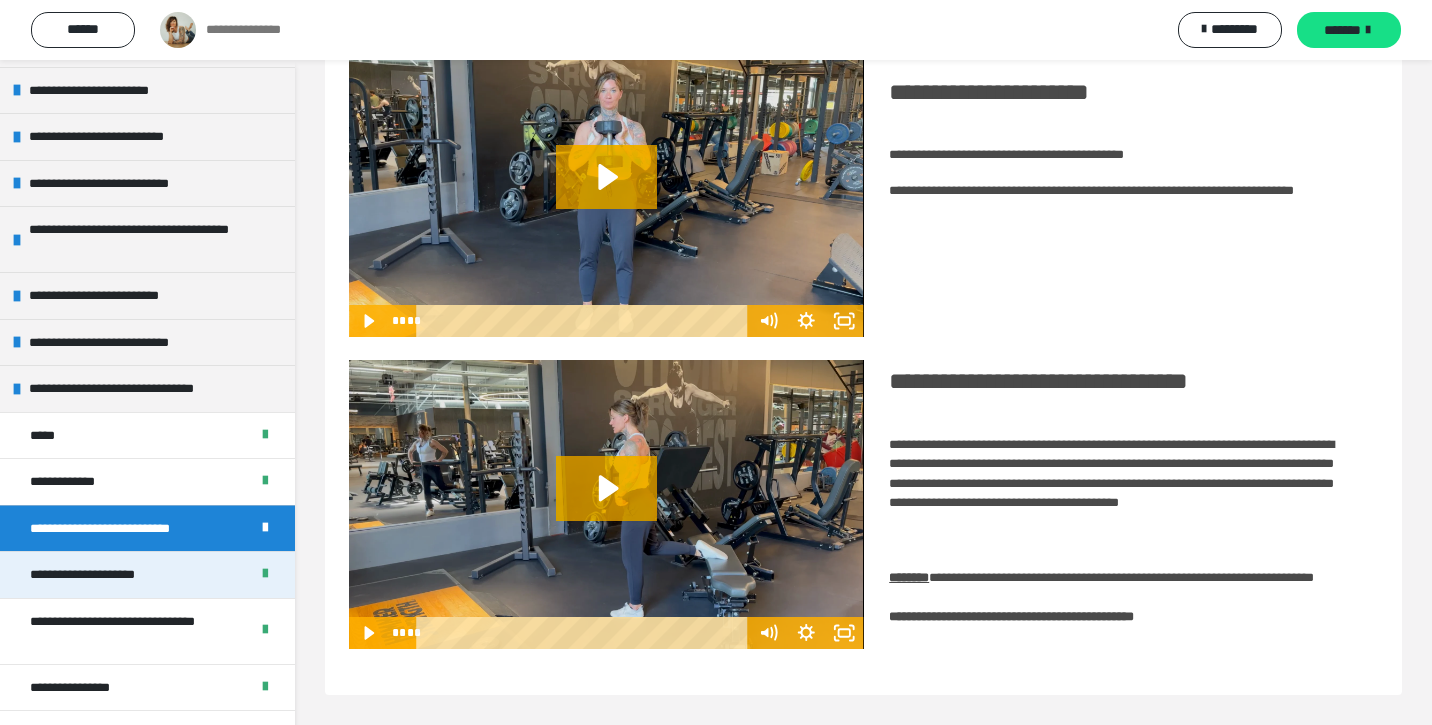 click on "**********" at bounding box center (101, 575) 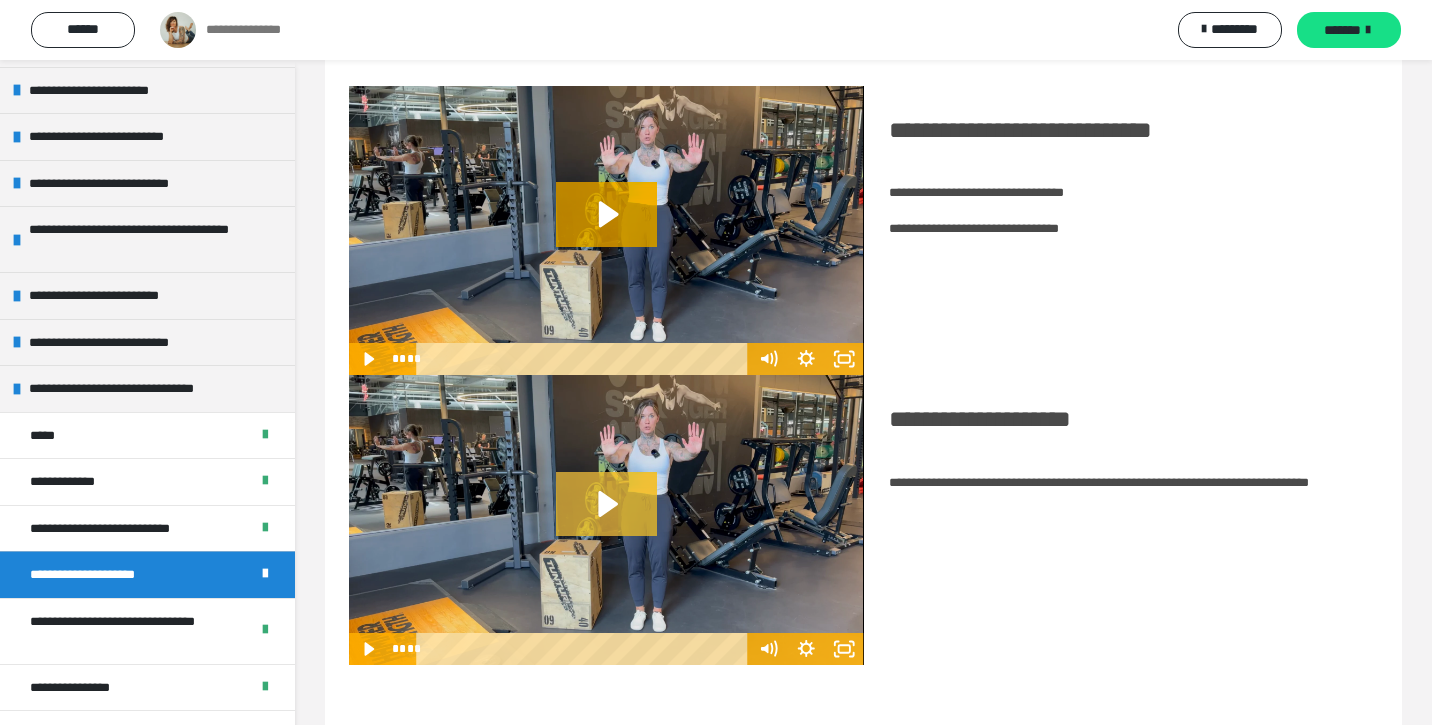 scroll, scrollTop: 515, scrollLeft: 0, axis: vertical 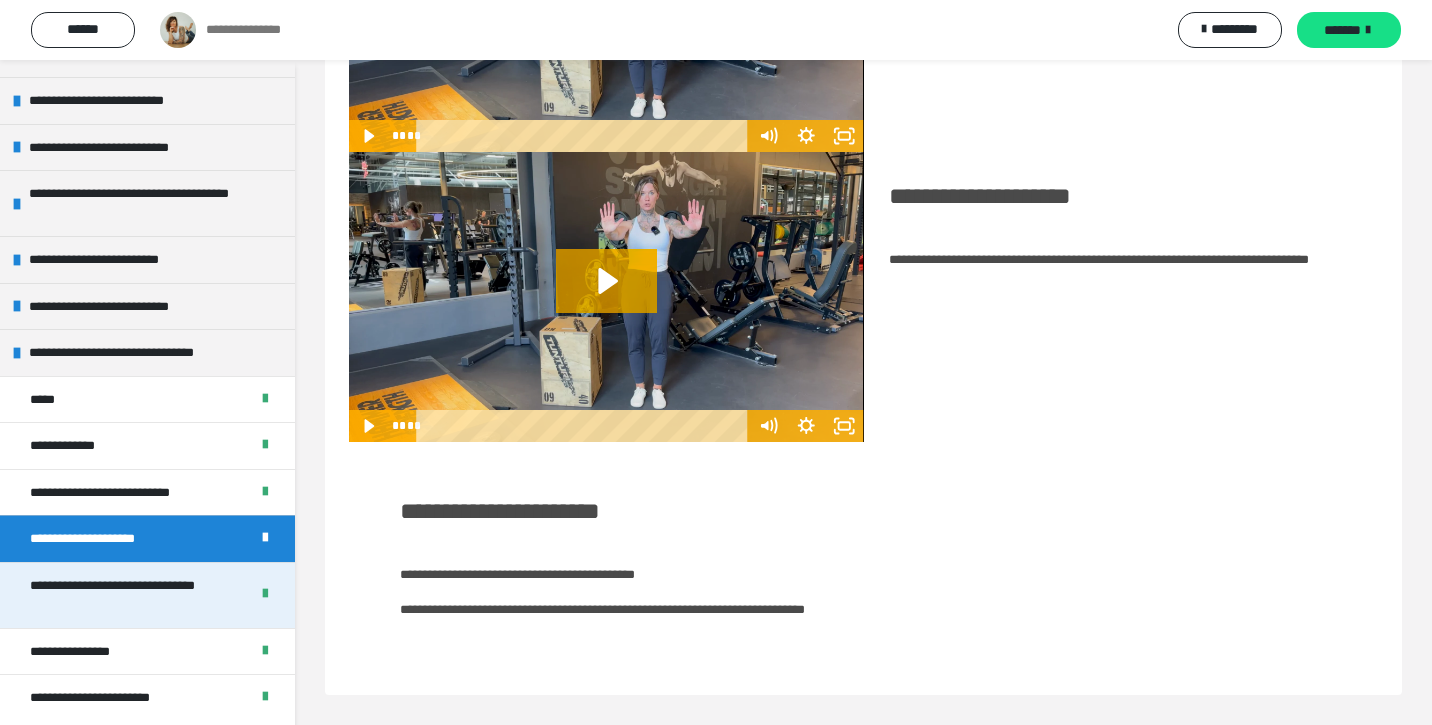 click on "**********" at bounding box center [131, 595] 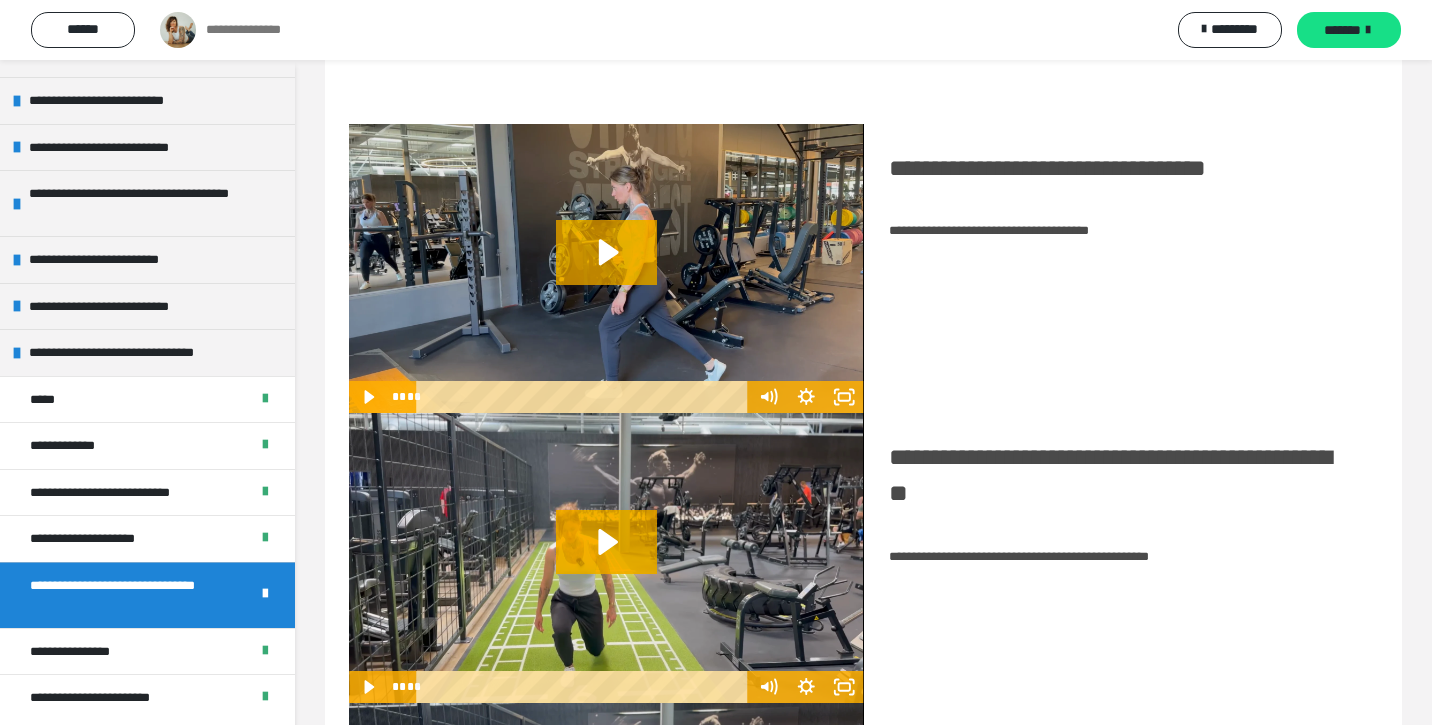 scroll, scrollTop: 653, scrollLeft: 0, axis: vertical 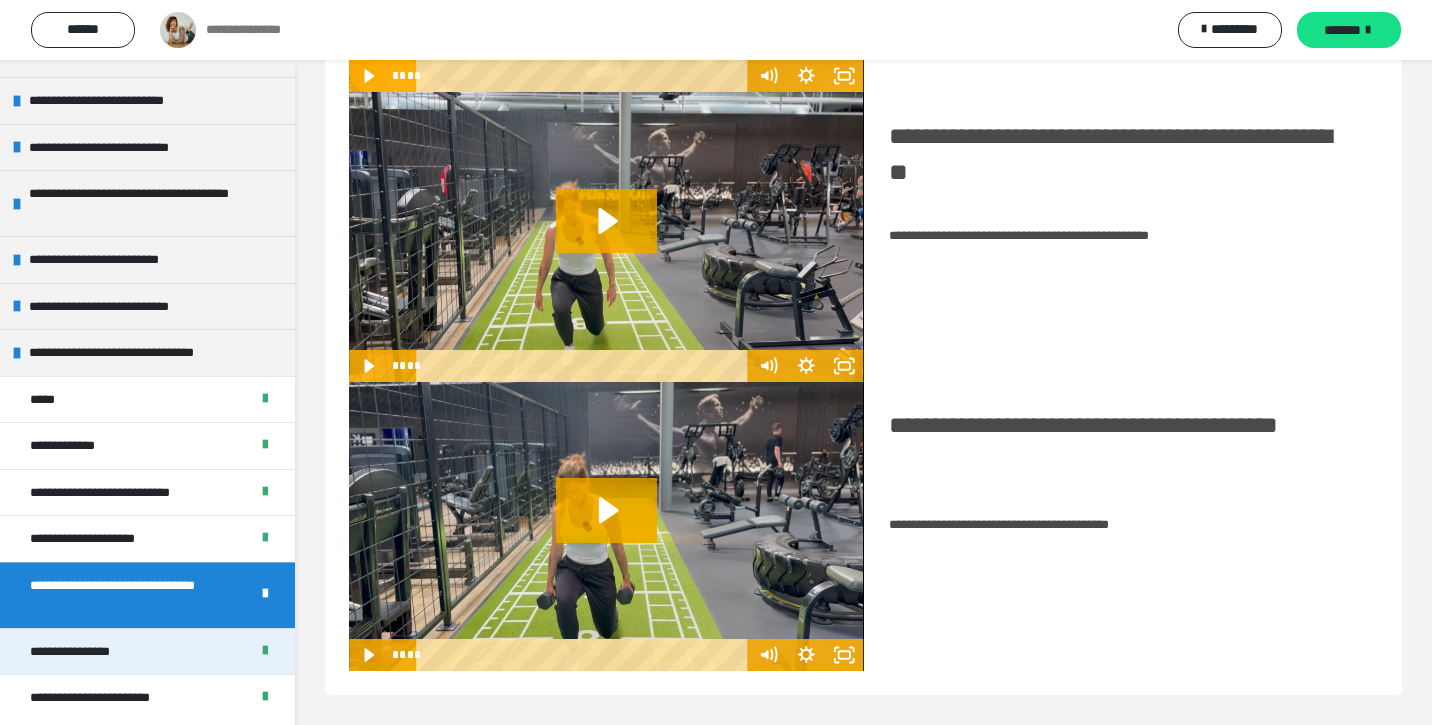 click on "**********" at bounding box center (86, 652) 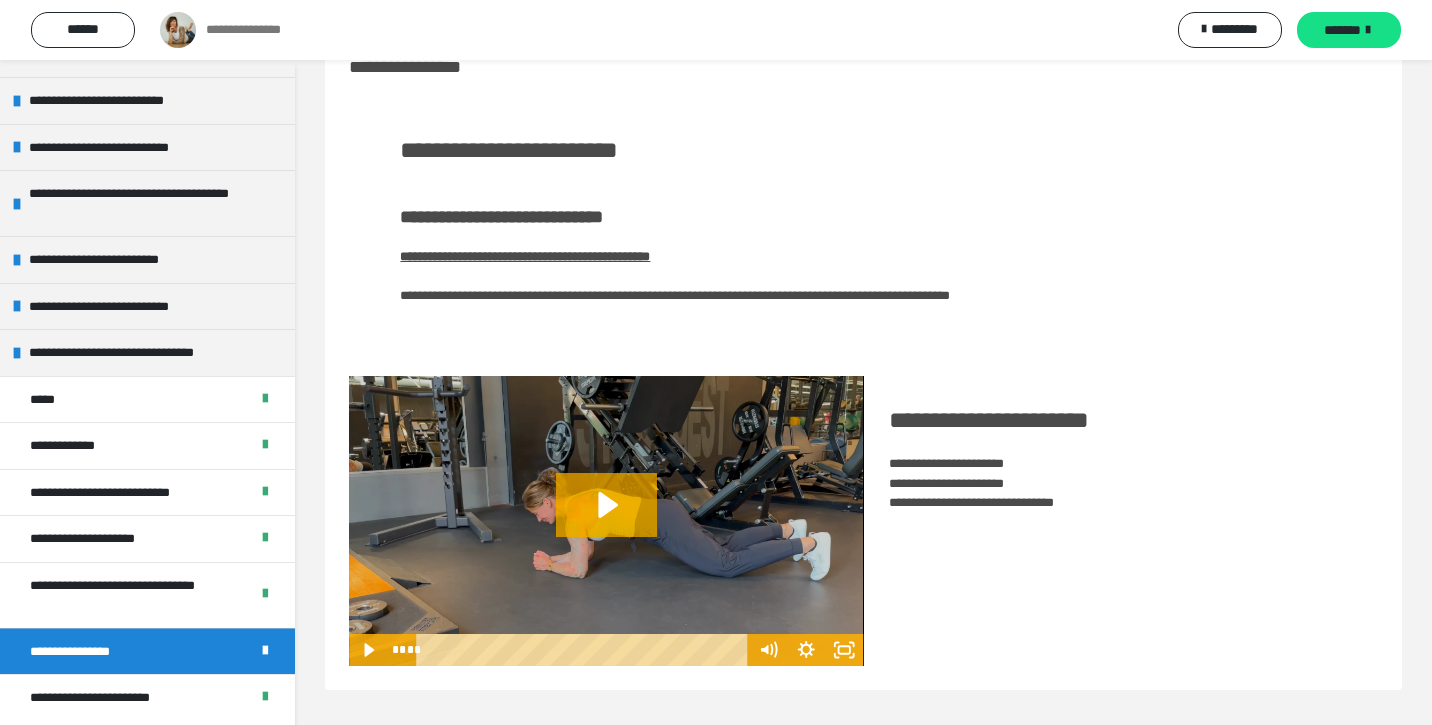 scroll, scrollTop: 60, scrollLeft: 0, axis: vertical 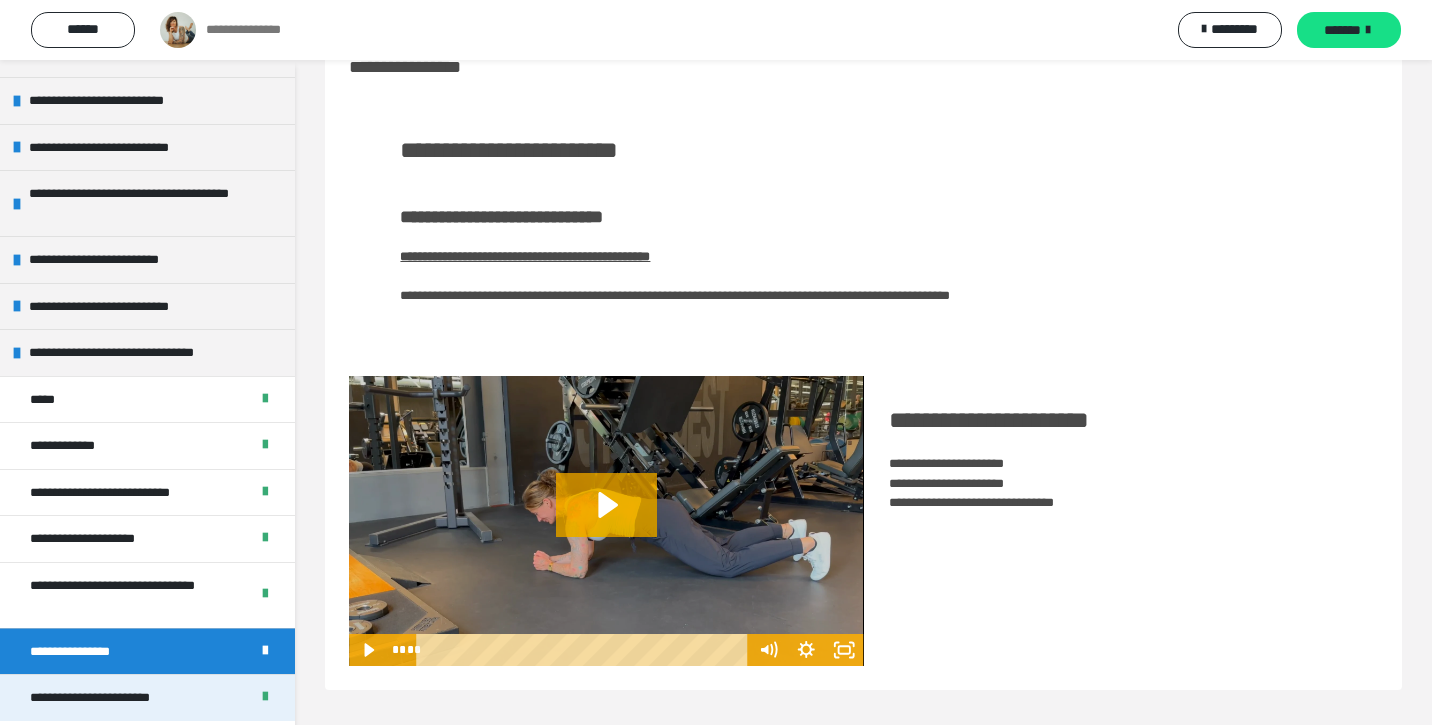 click on "**********" at bounding box center [114, 698] 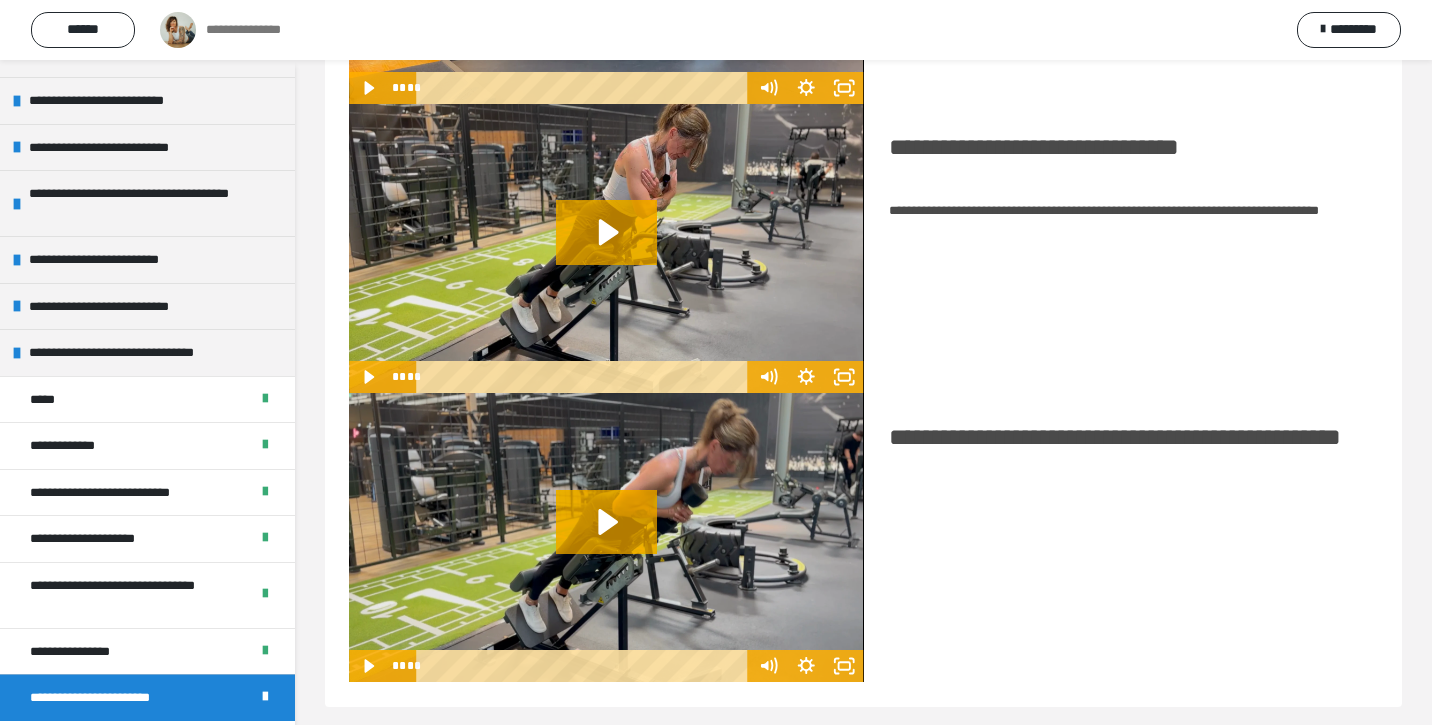 scroll, scrollTop: 864, scrollLeft: 0, axis: vertical 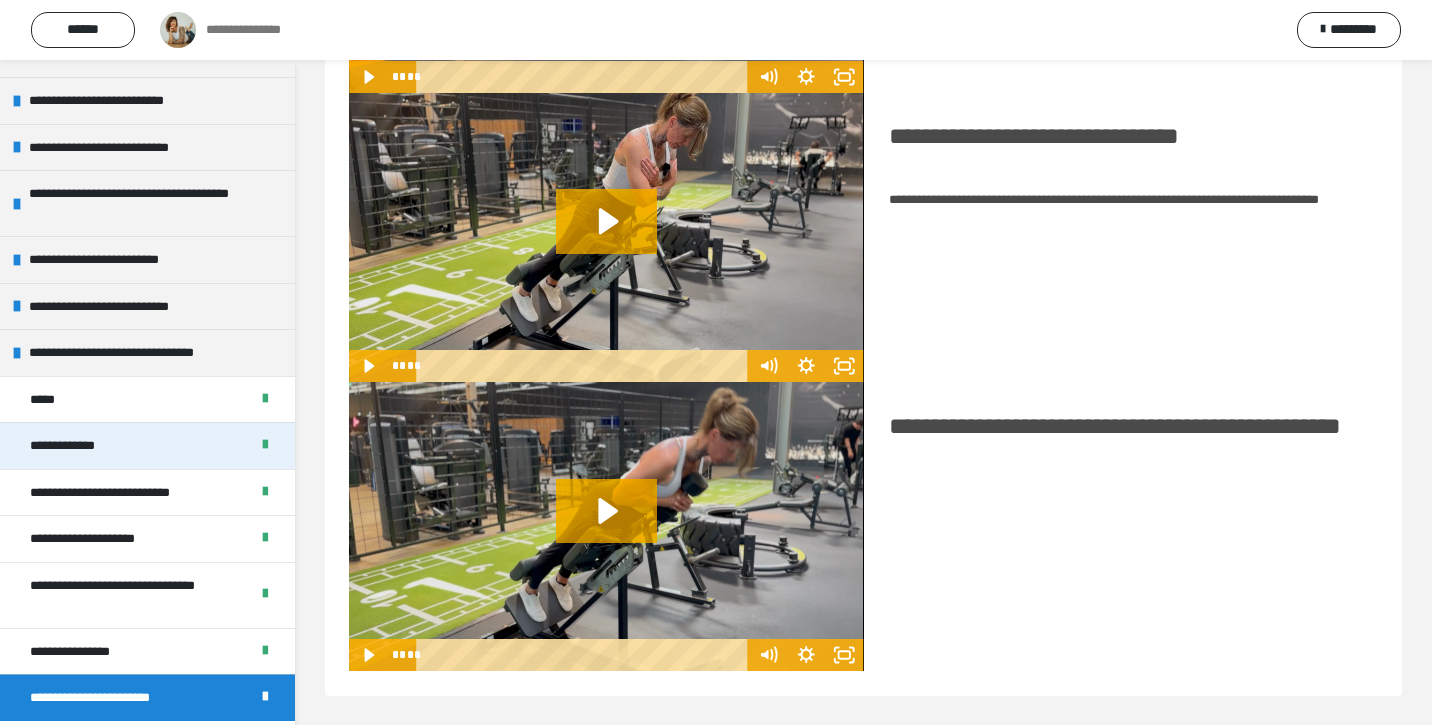 click on "**********" at bounding box center (147, 445) 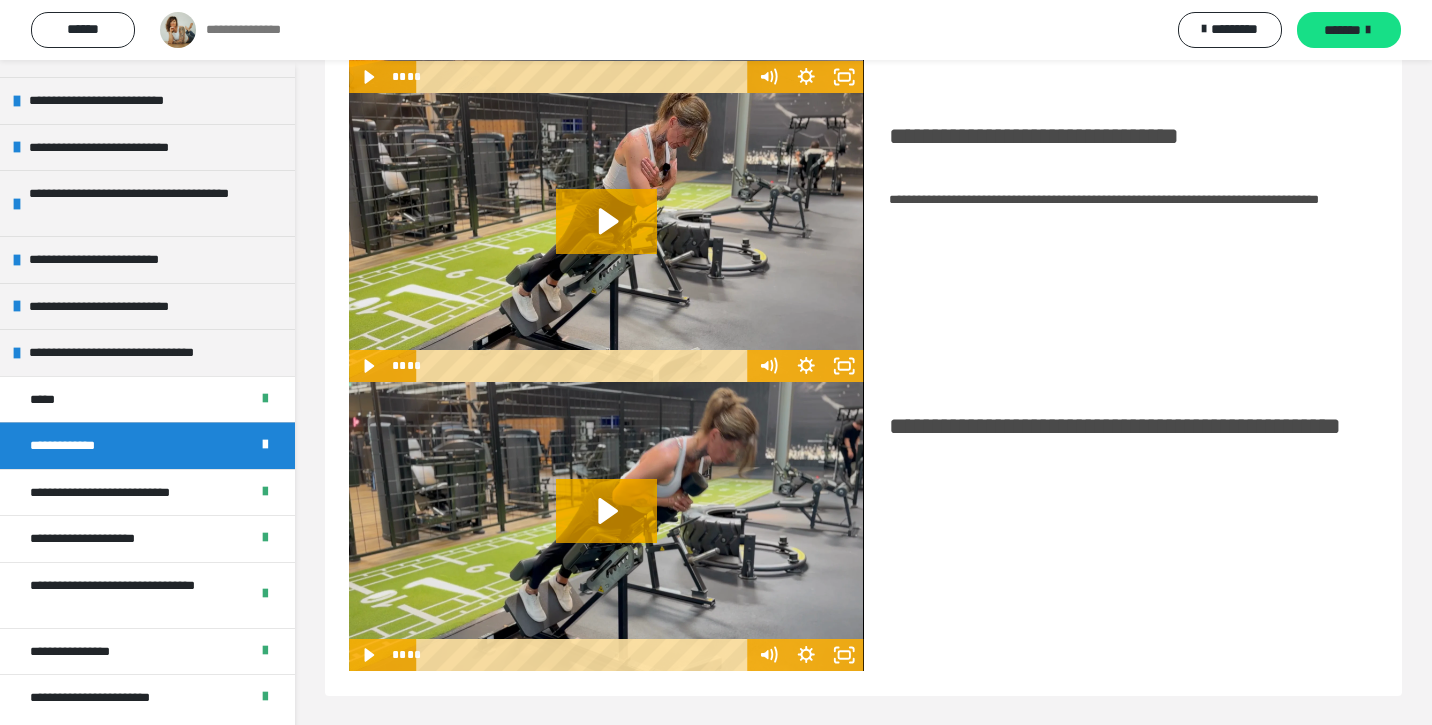 scroll, scrollTop: 483, scrollLeft: 0, axis: vertical 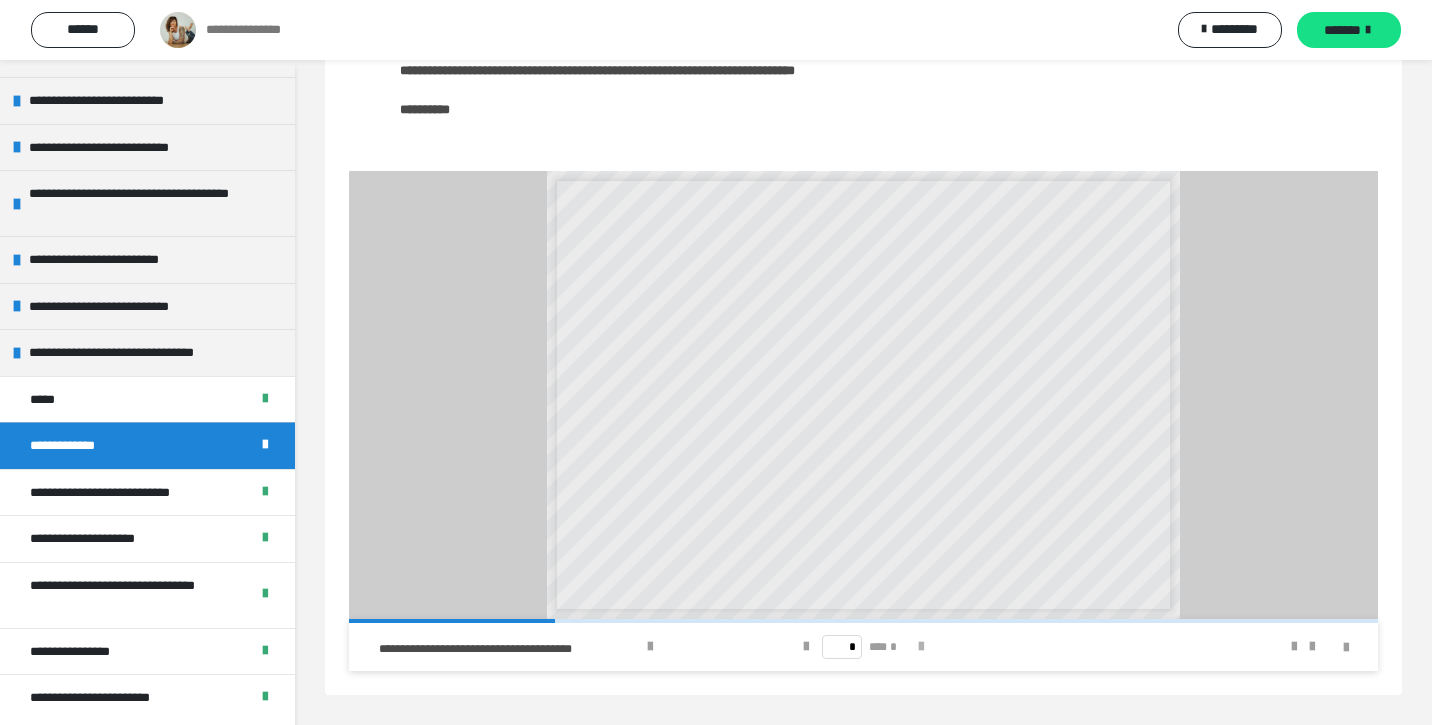 click at bounding box center [921, 647] 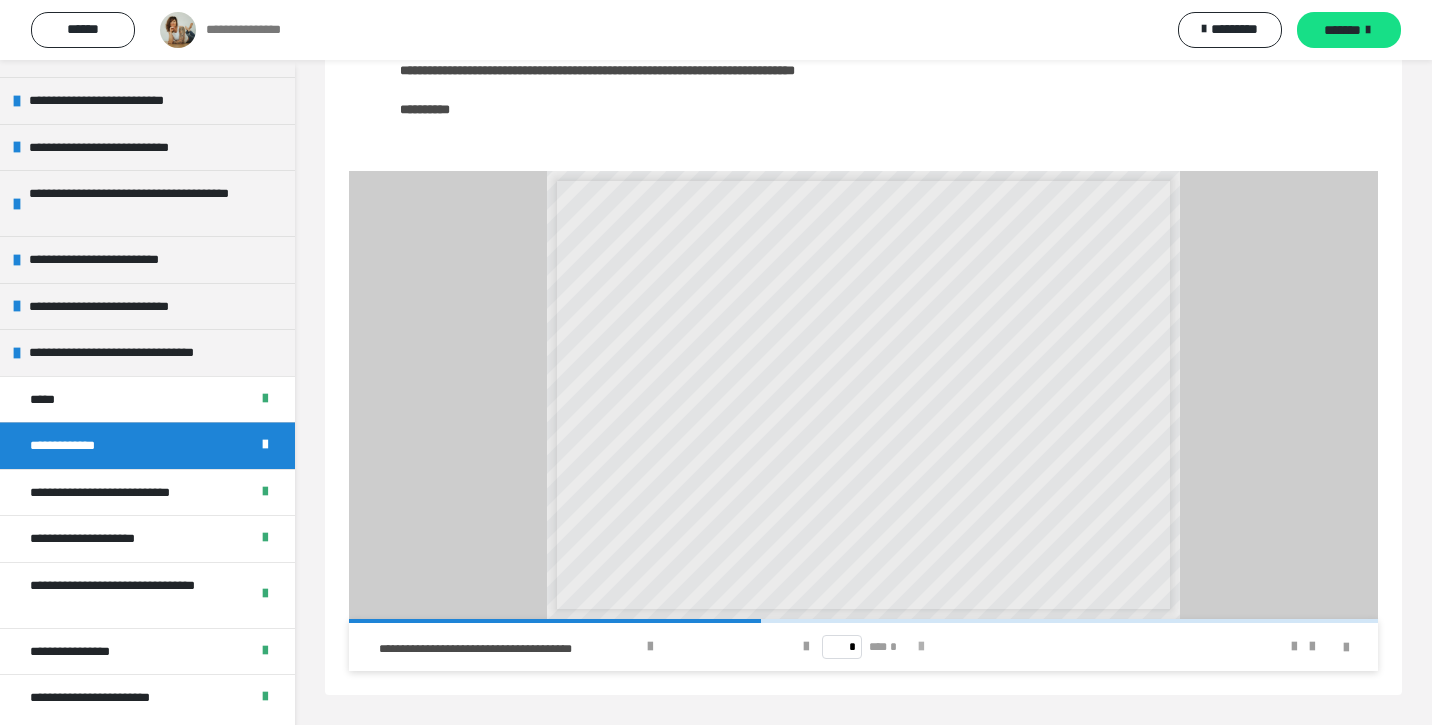 click at bounding box center (921, 647) 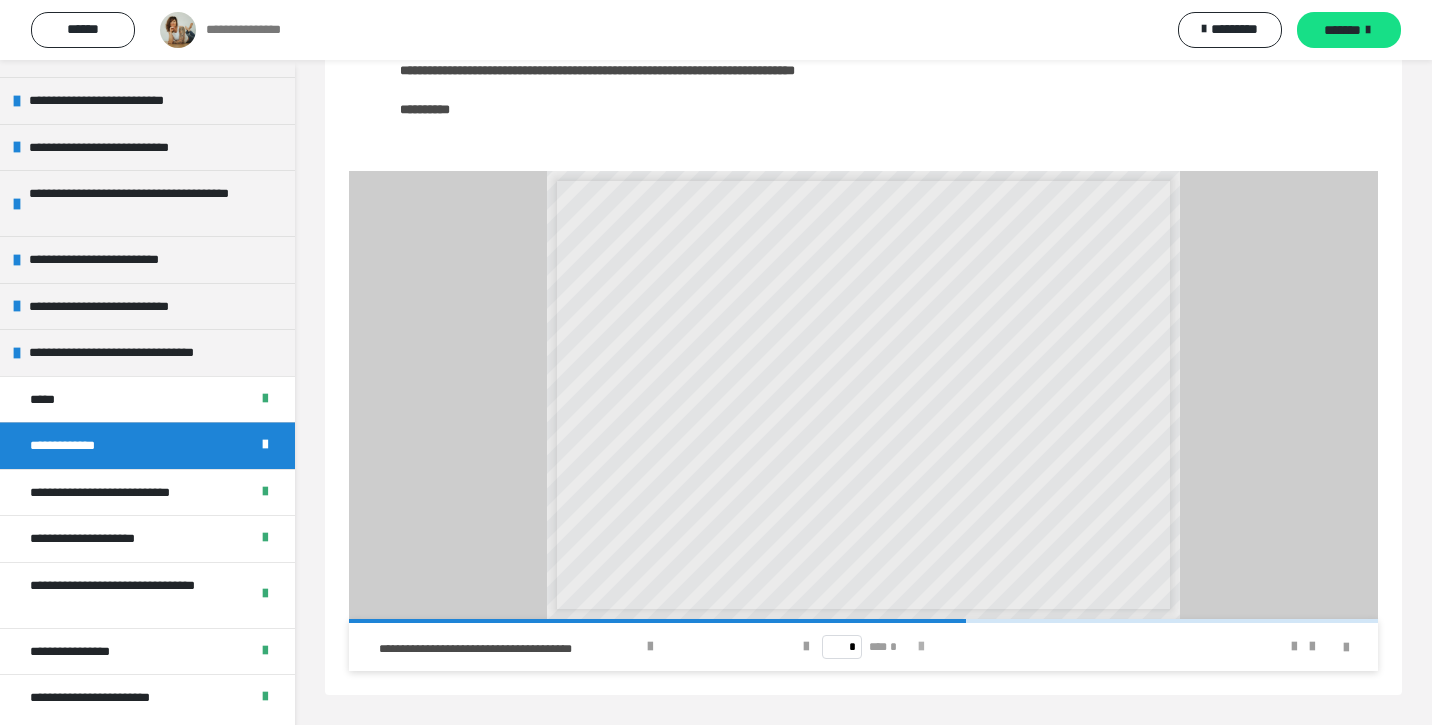 click at bounding box center [921, 647] 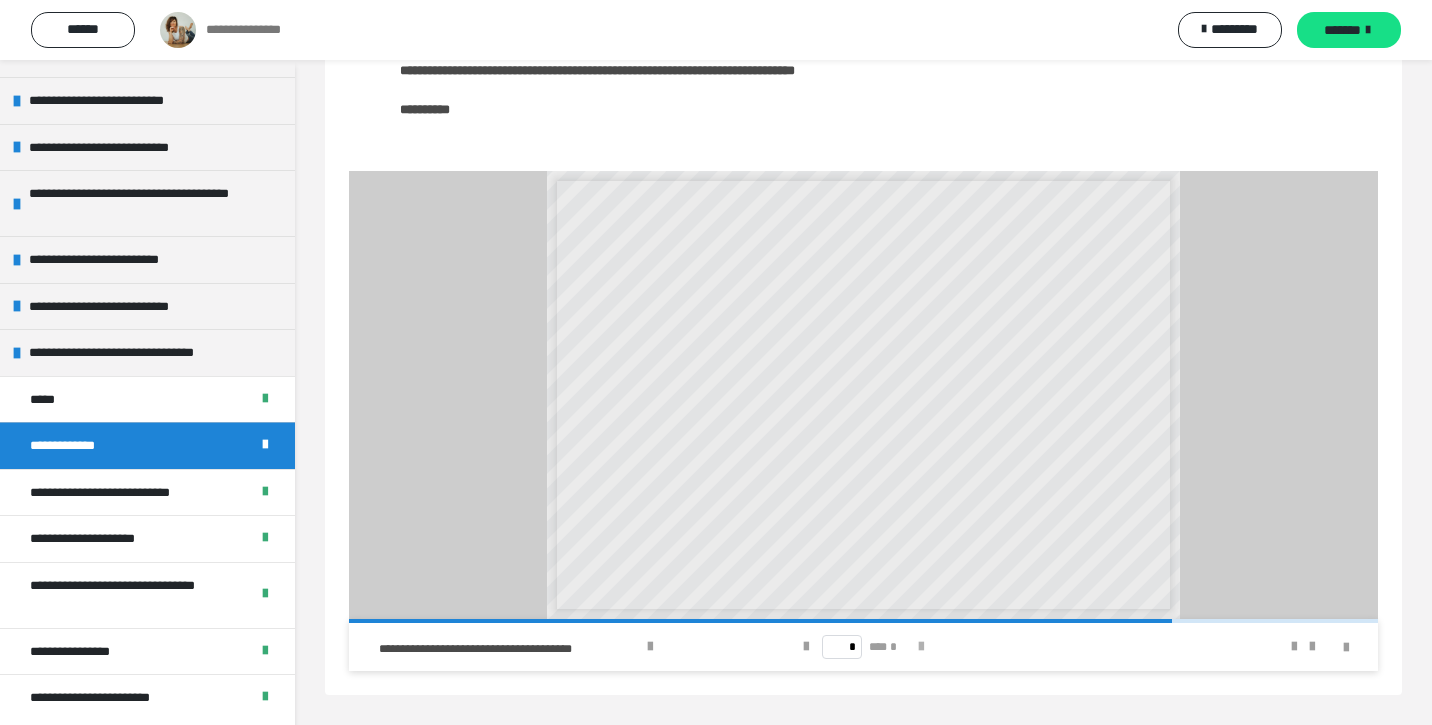 click at bounding box center (921, 647) 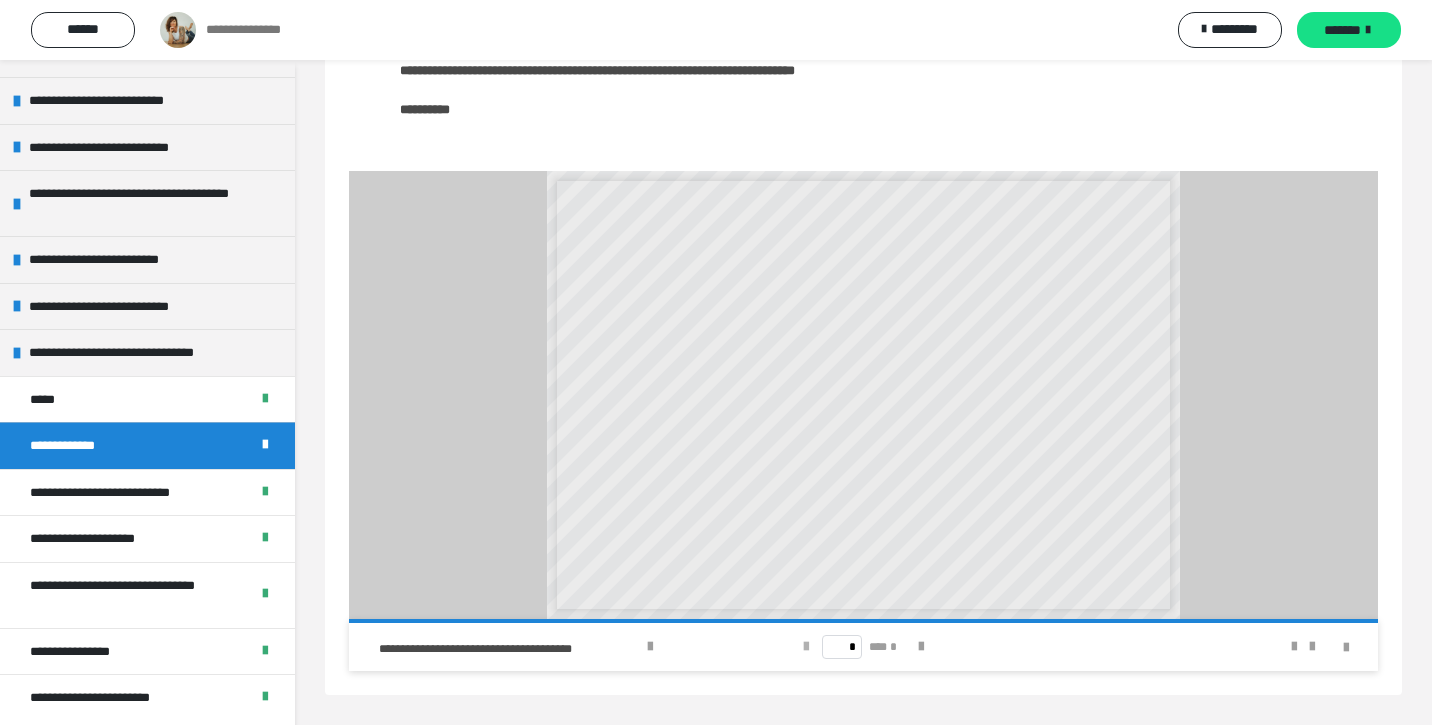 click at bounding box center [806, 647] 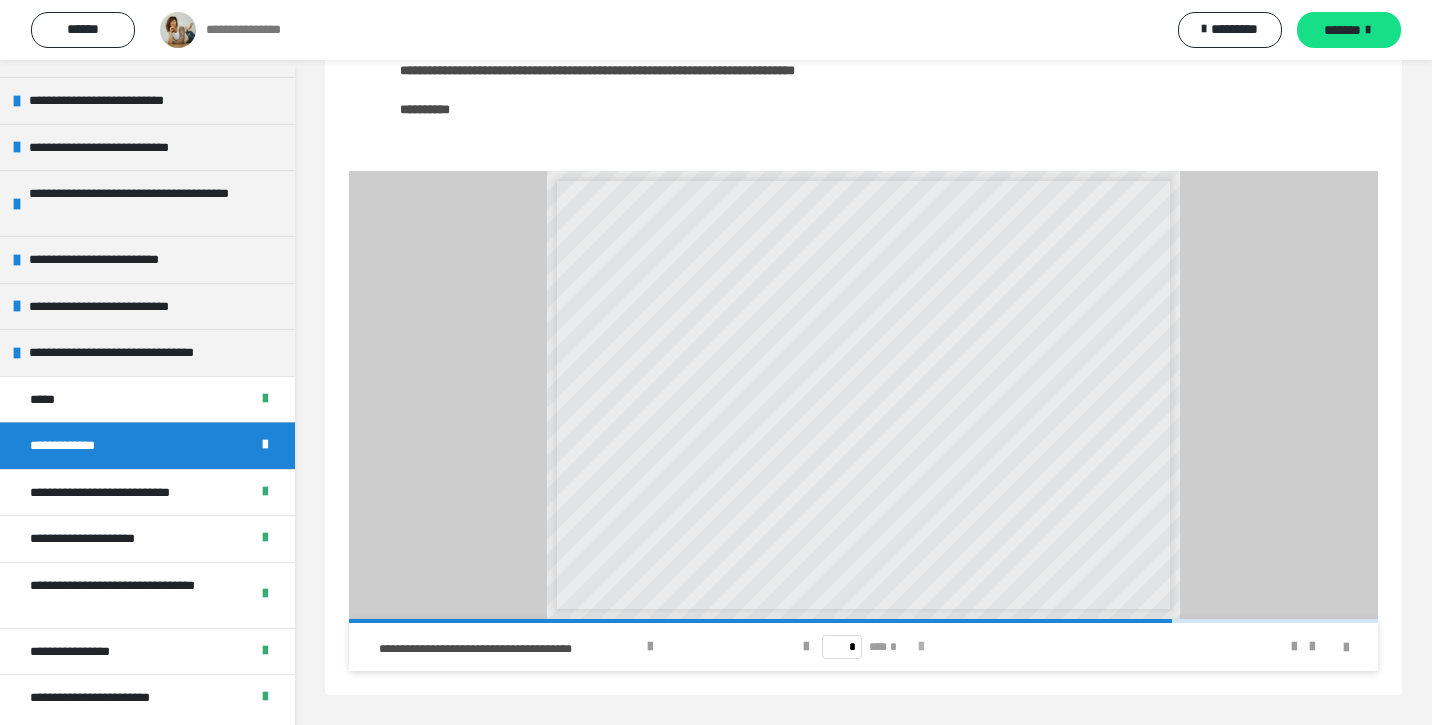 click at bounding box center [921, 647] 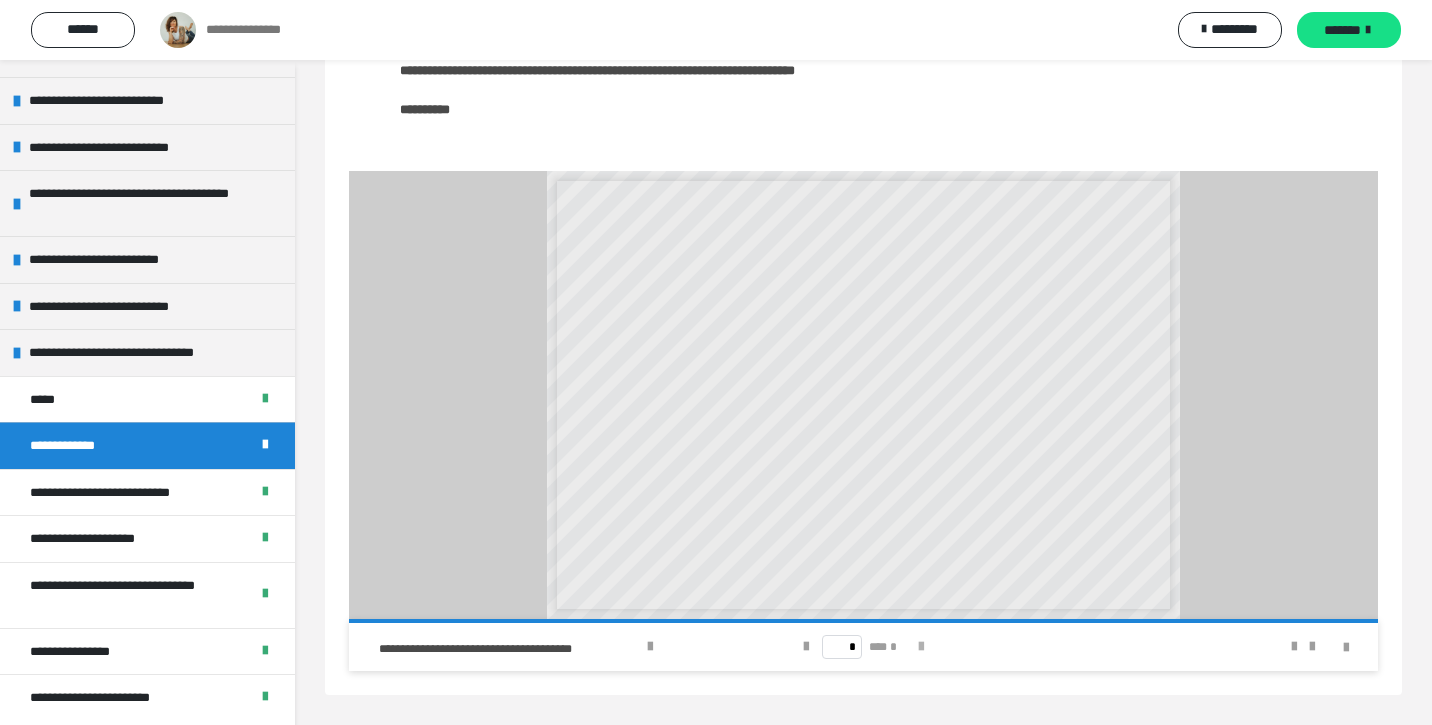 click on "* *** *" at bounding box center (863, 647) 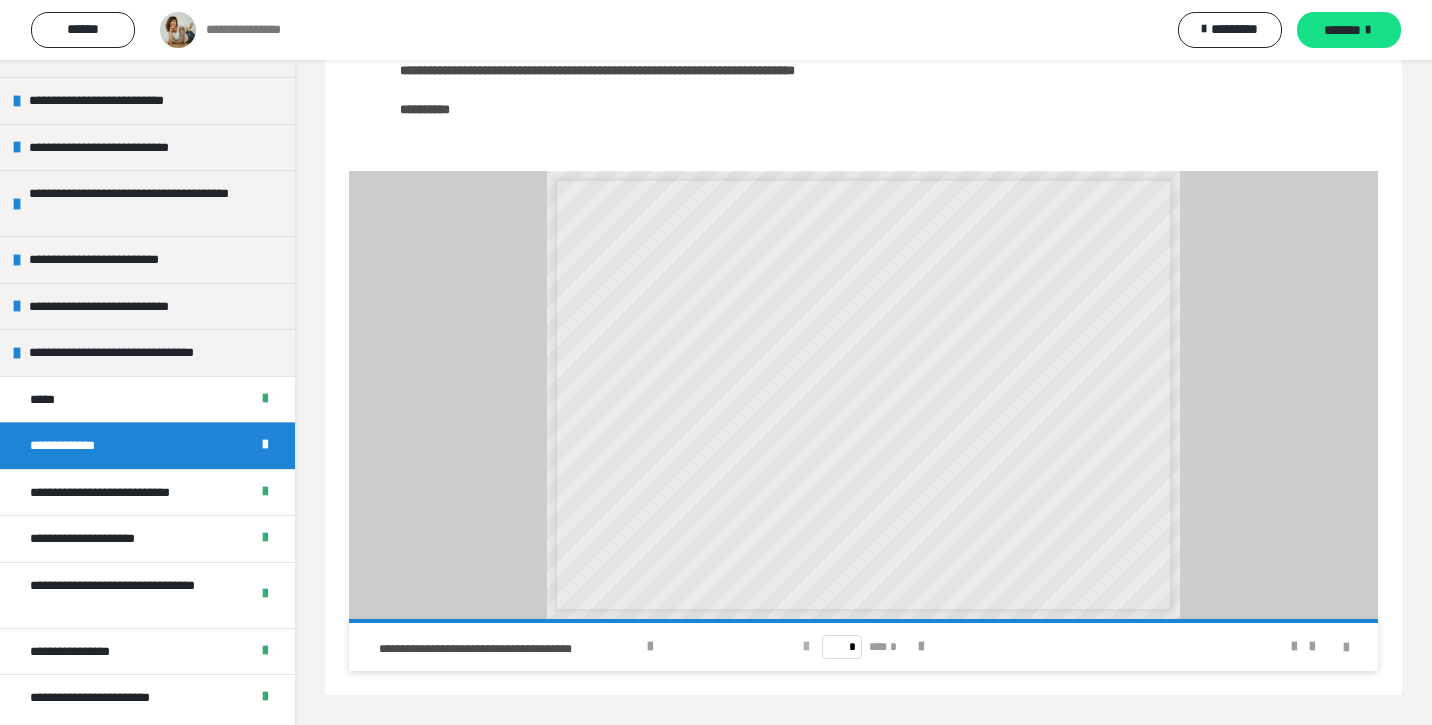 click at bounding box center [806, 647] 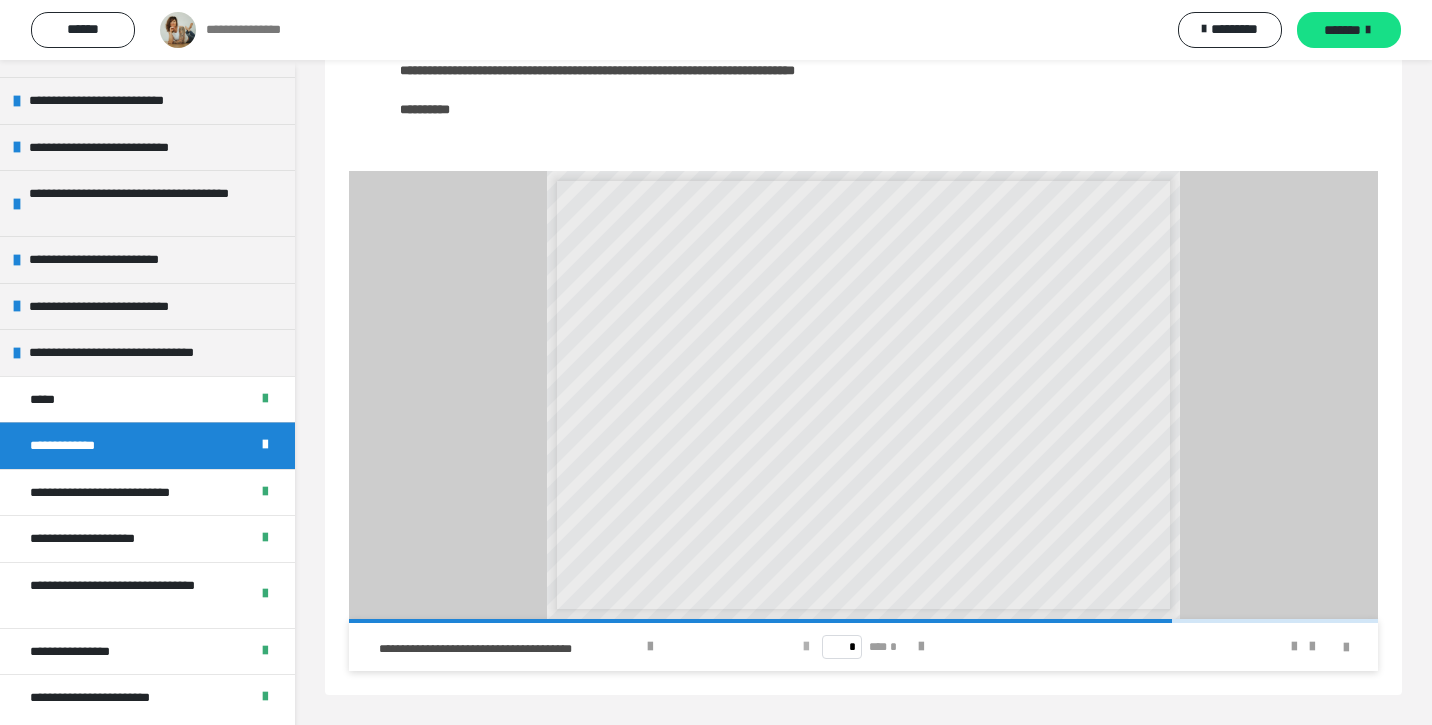 click at bounding box center (806, 647) 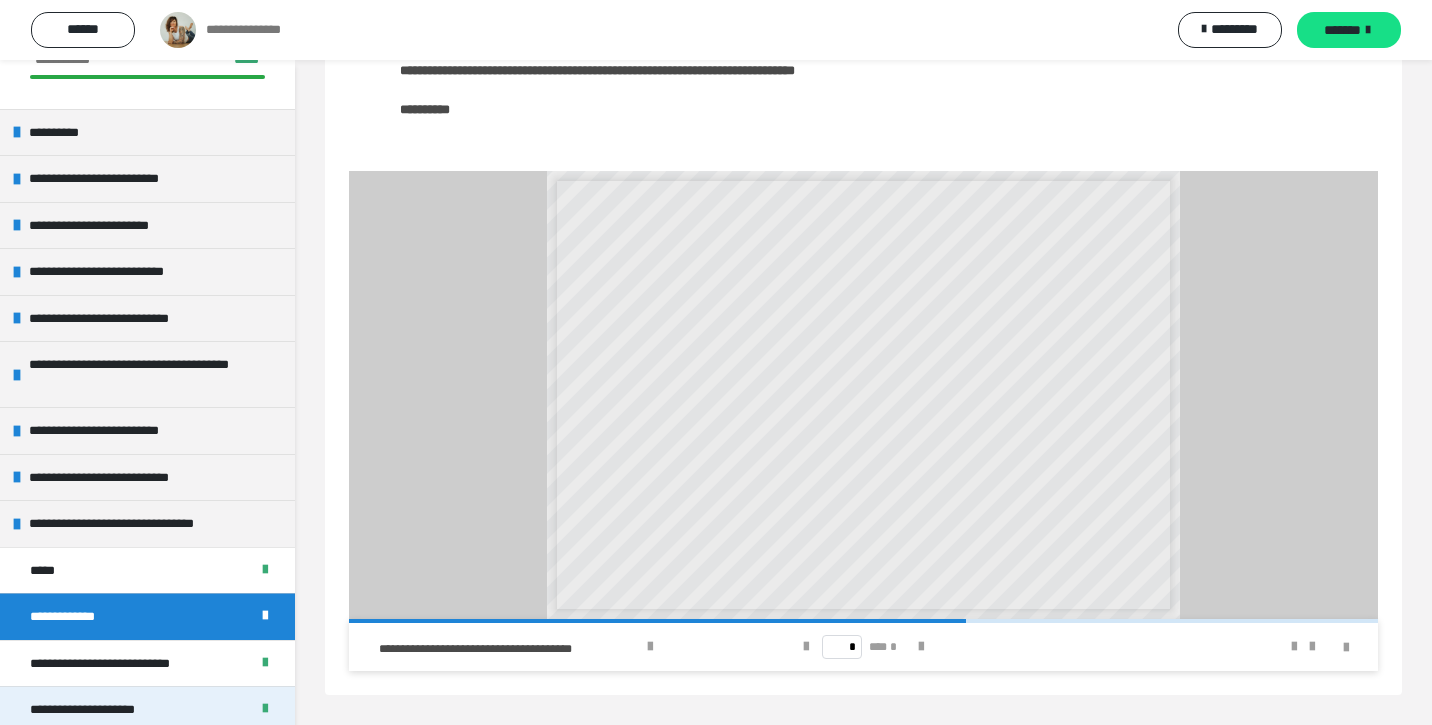 scroll, scrollTop: 0, scrollLeft: 0, axis: both 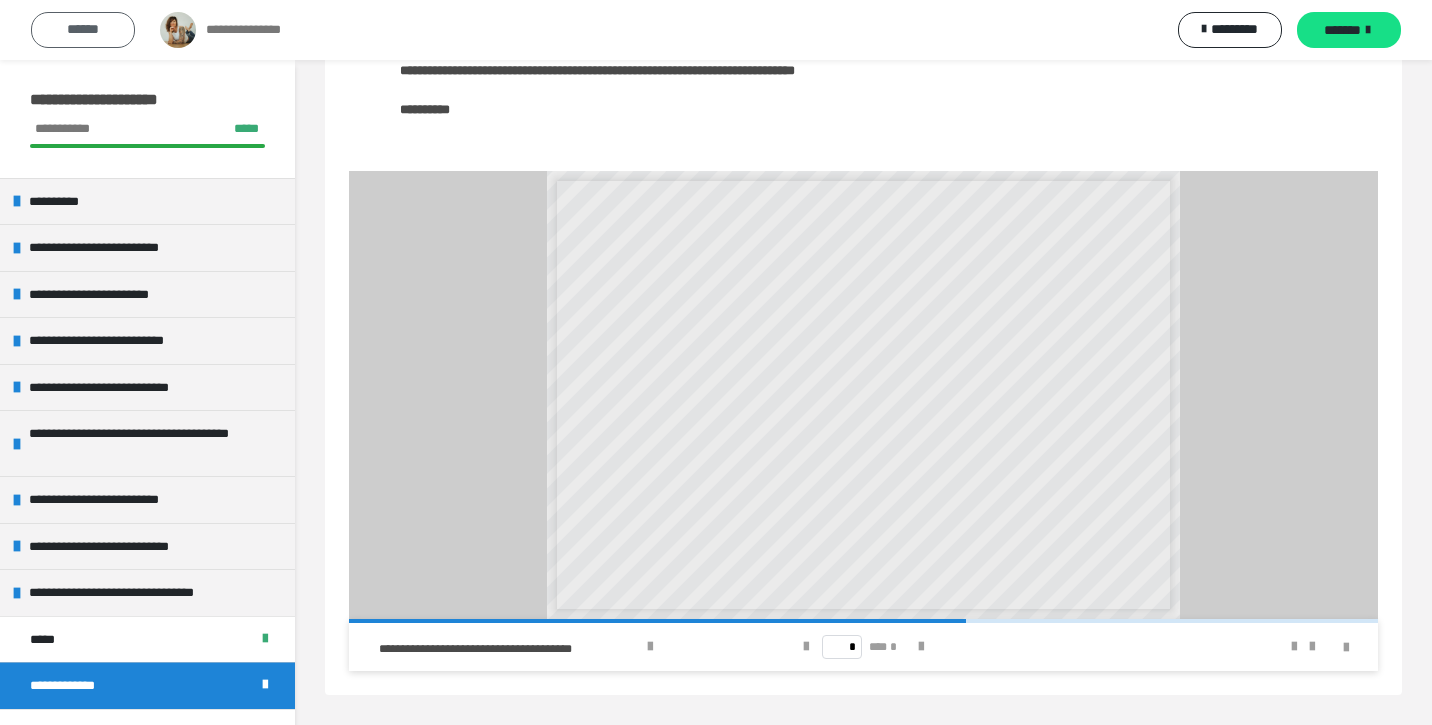 click on "******" at bounding box center [83, 30] 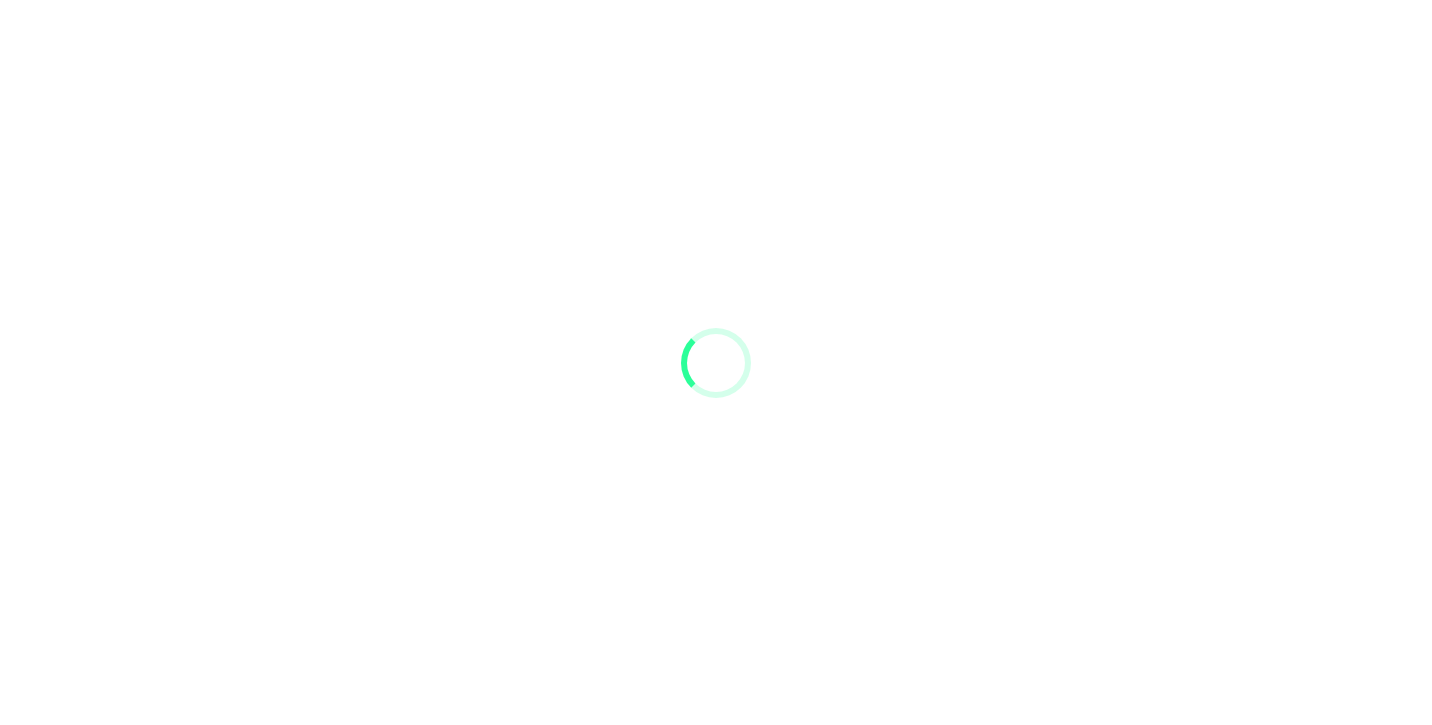 scroll, scrollTop: 0, scrollLeft: 0, axis: both 